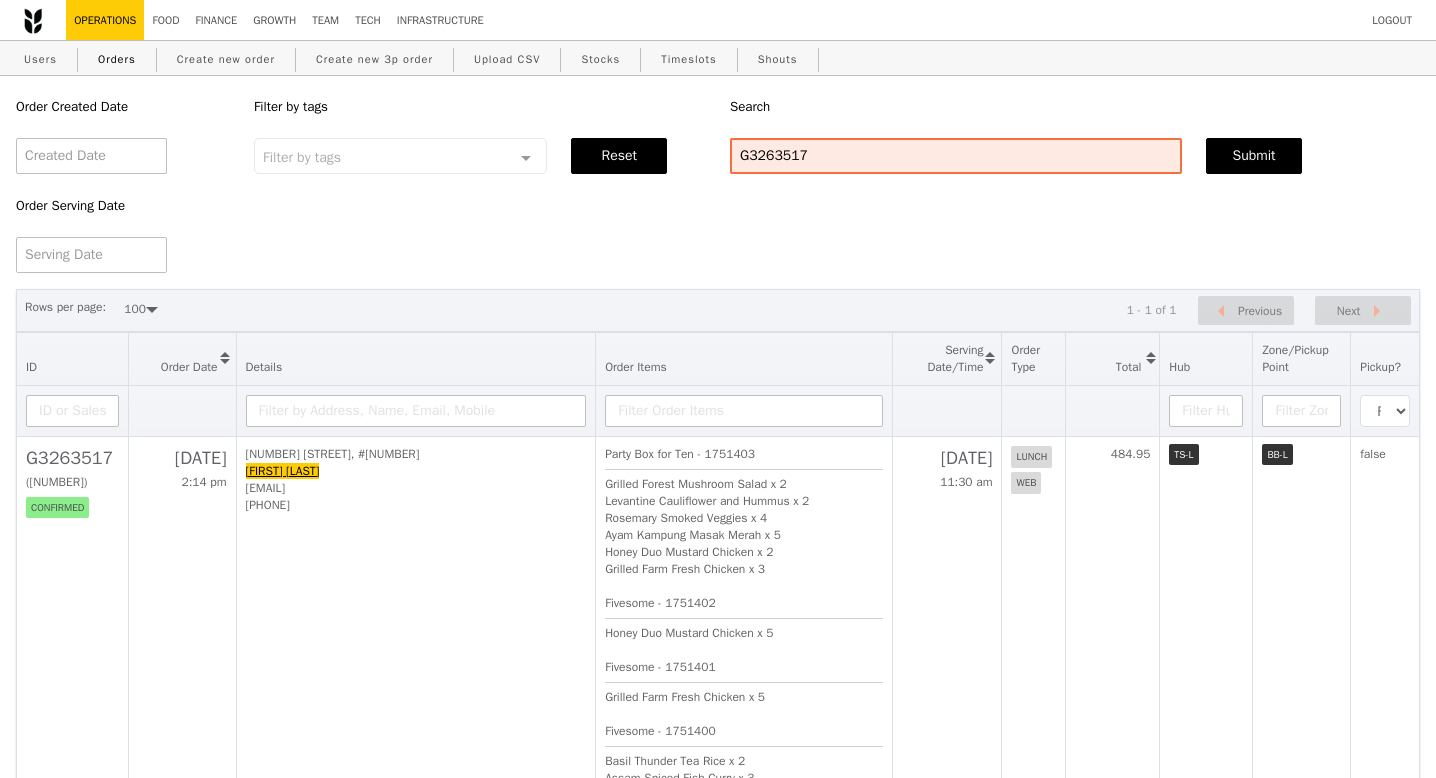 select on "100" 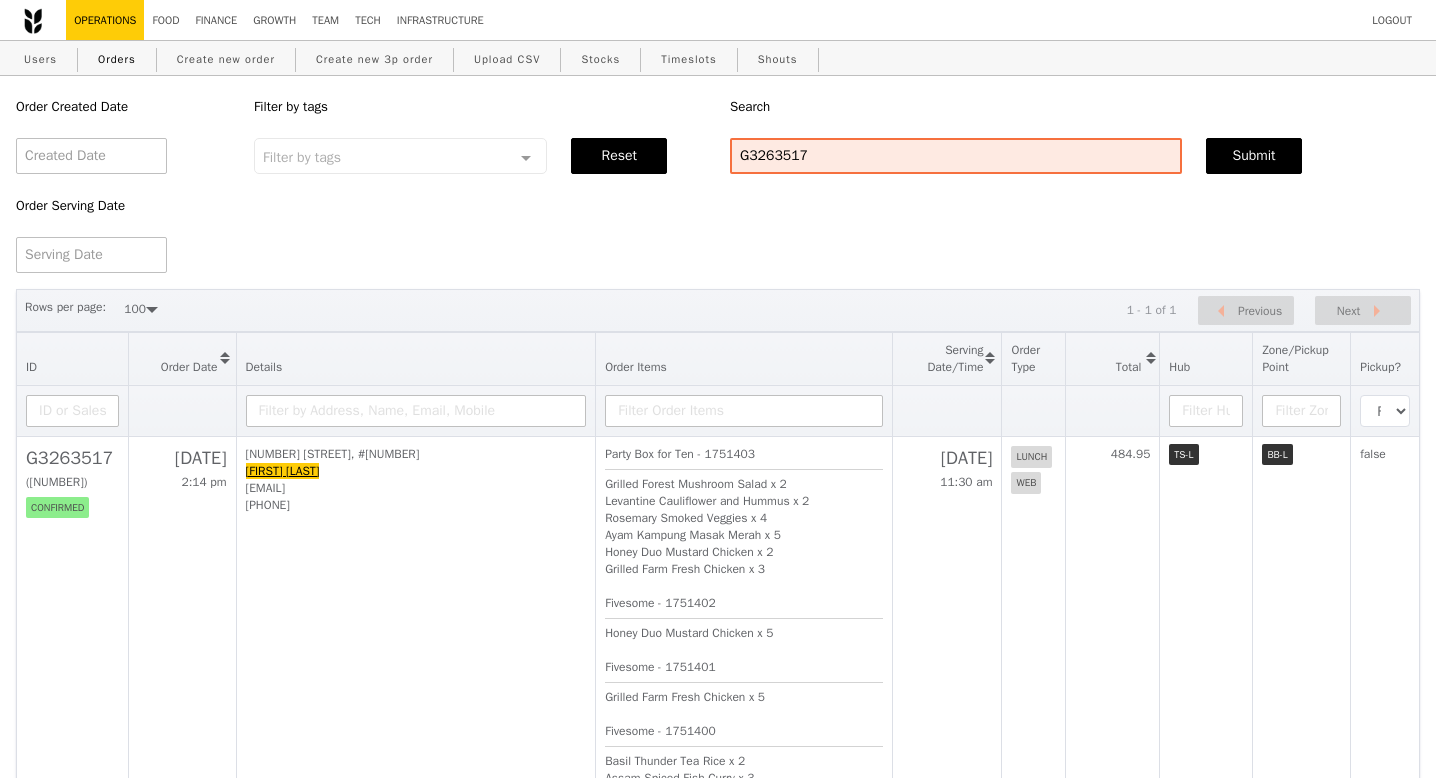 scroll, scrollTop: 176, scrollLeft: 0, axis: vertical 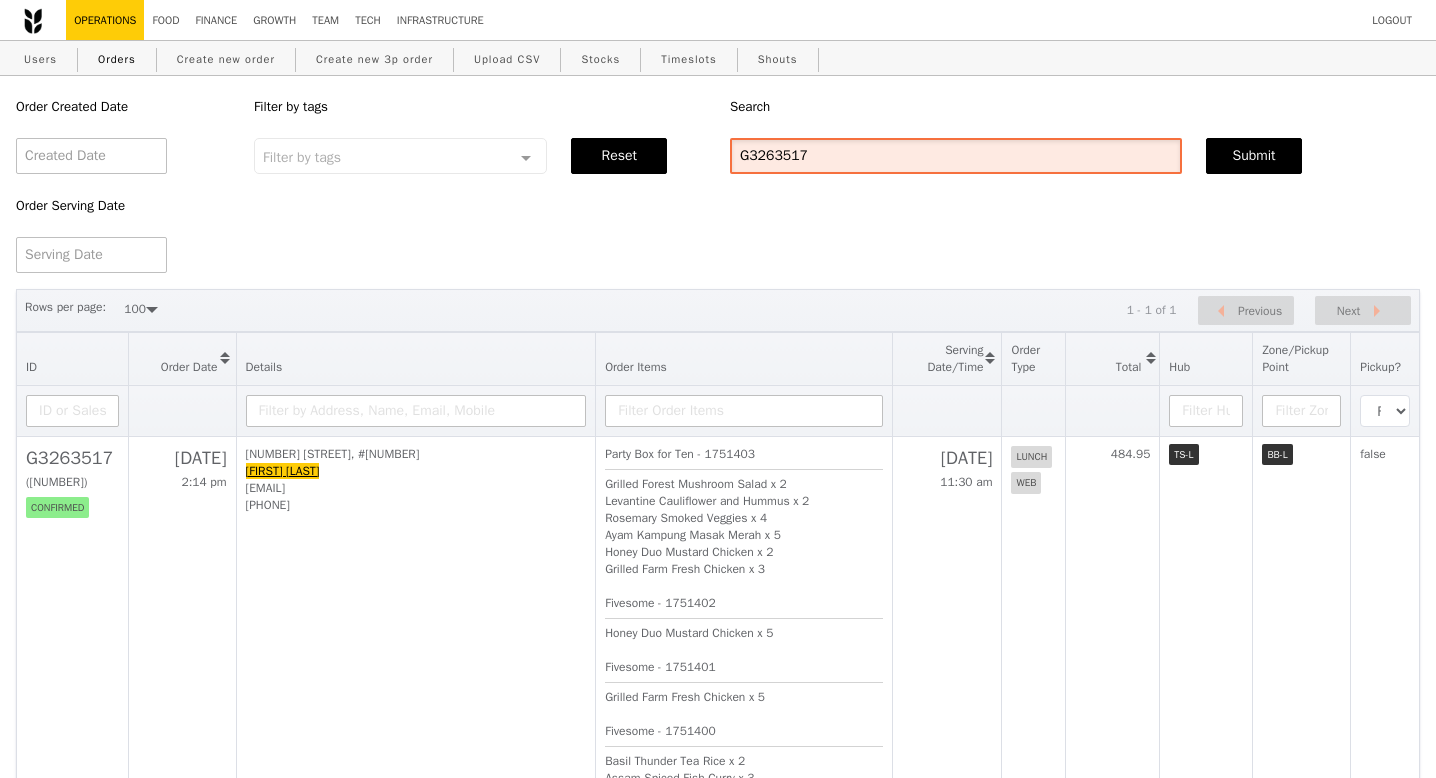 click on "G3263517" at bounding box center [956, 156] 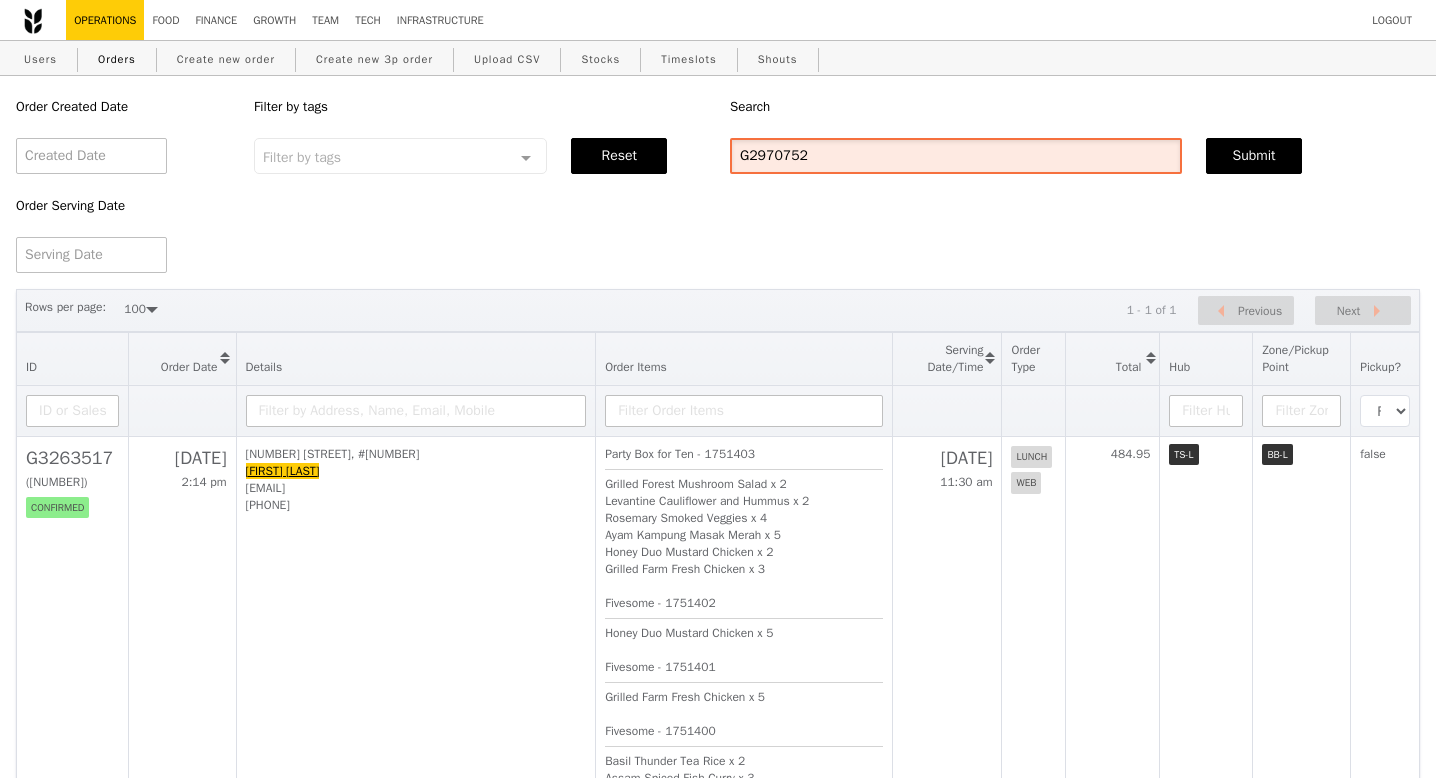type on "G2970752" 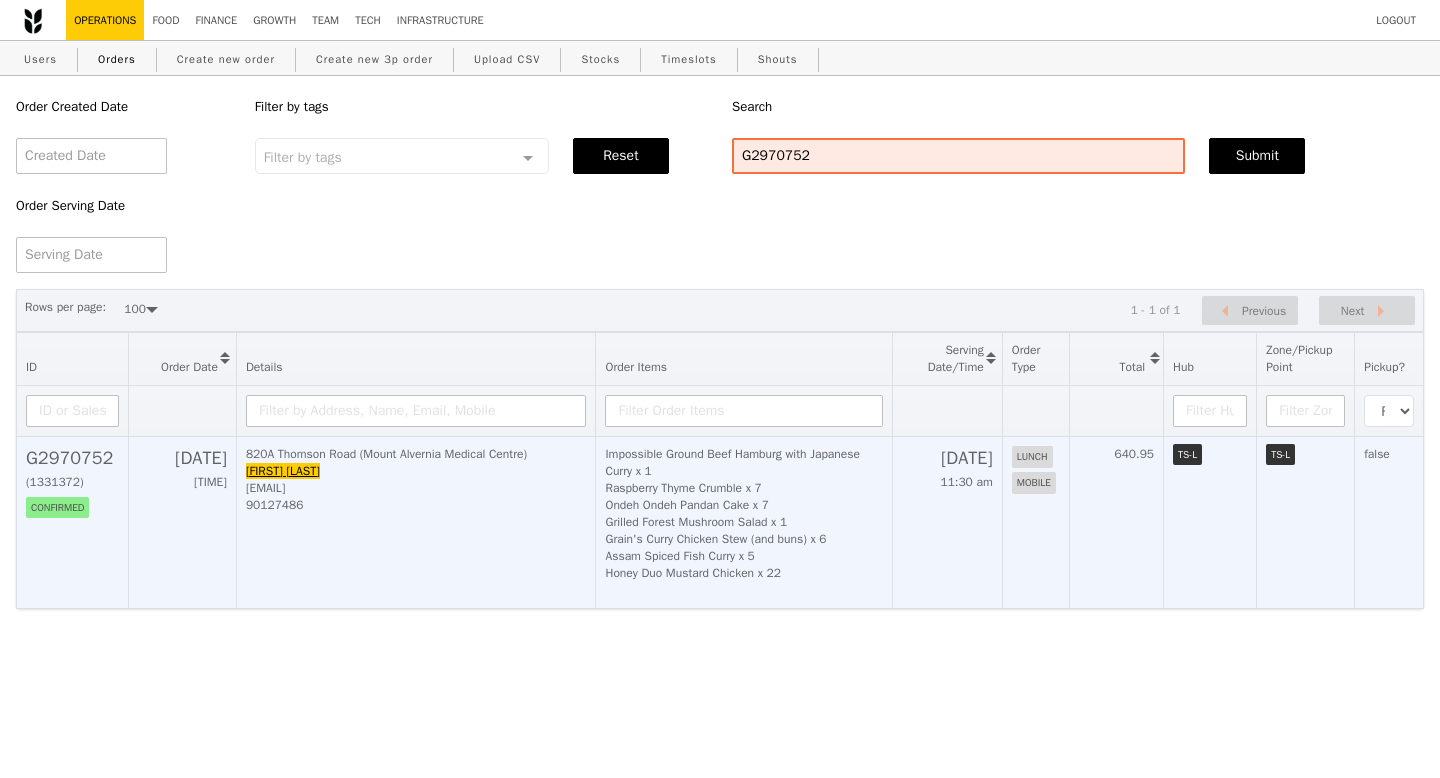 click on "820A Thomson Road (Mount Alvernia Medical Centre)" at bounding box center [416, 454] 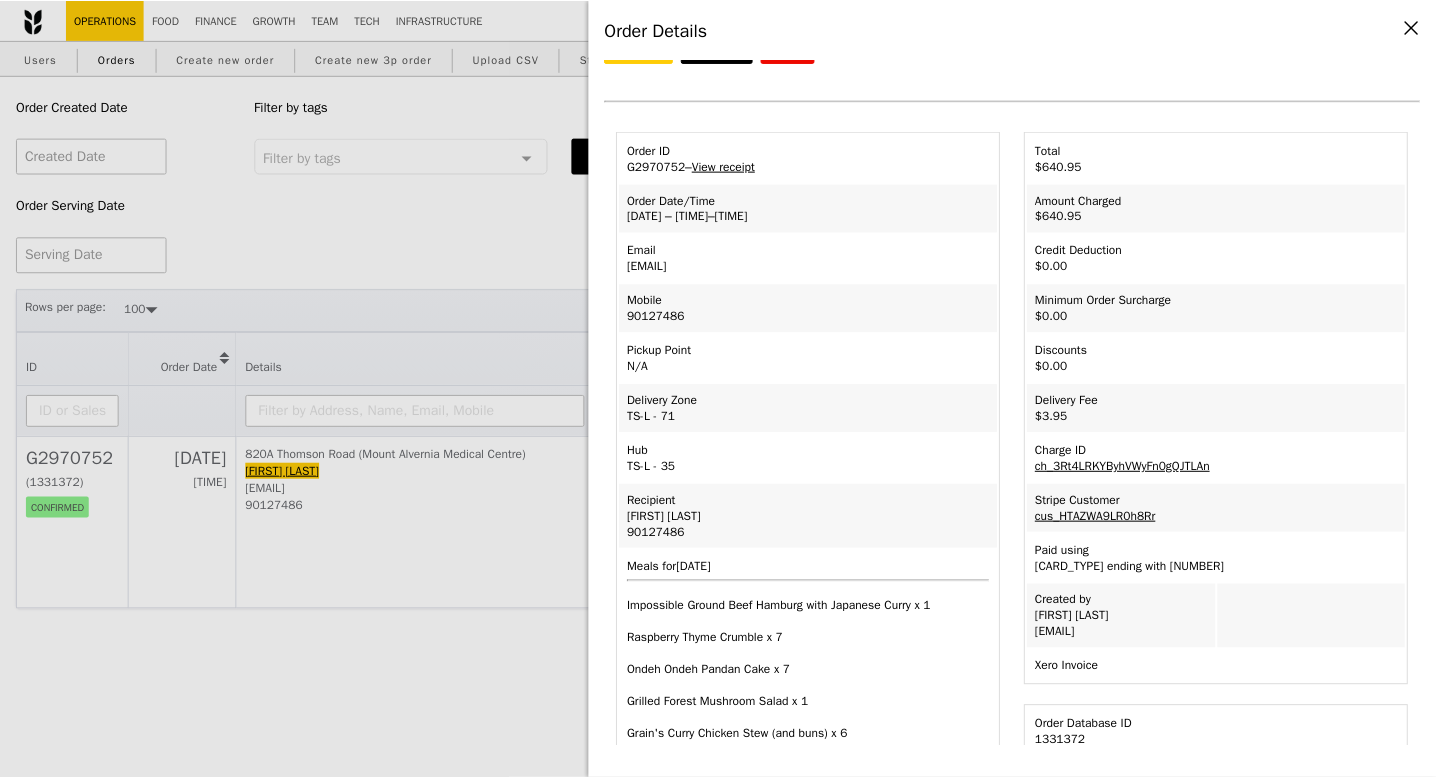 scroll, scrollTop: 0, scrollLeft: 0, axis: both 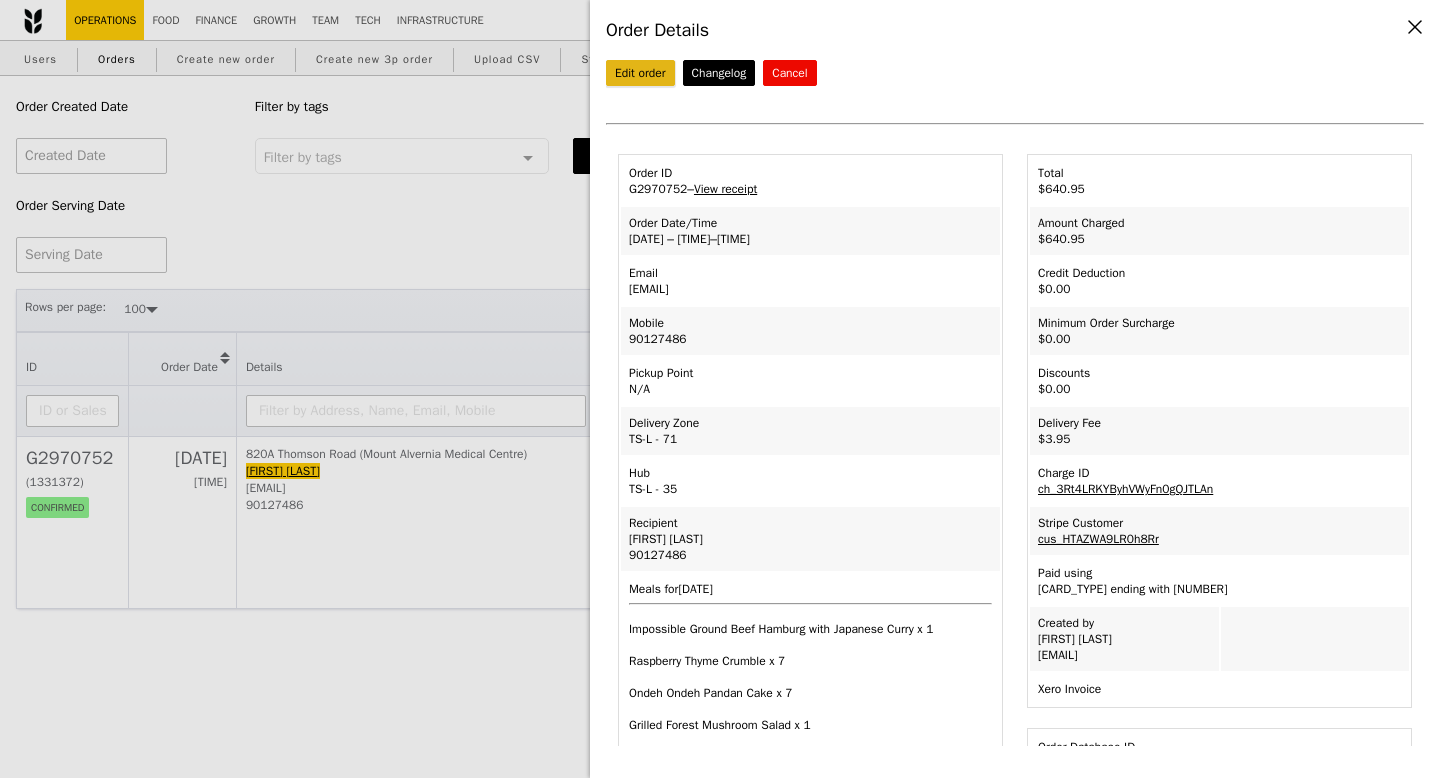 click on "Edit order" at bounding box center [640, 73] 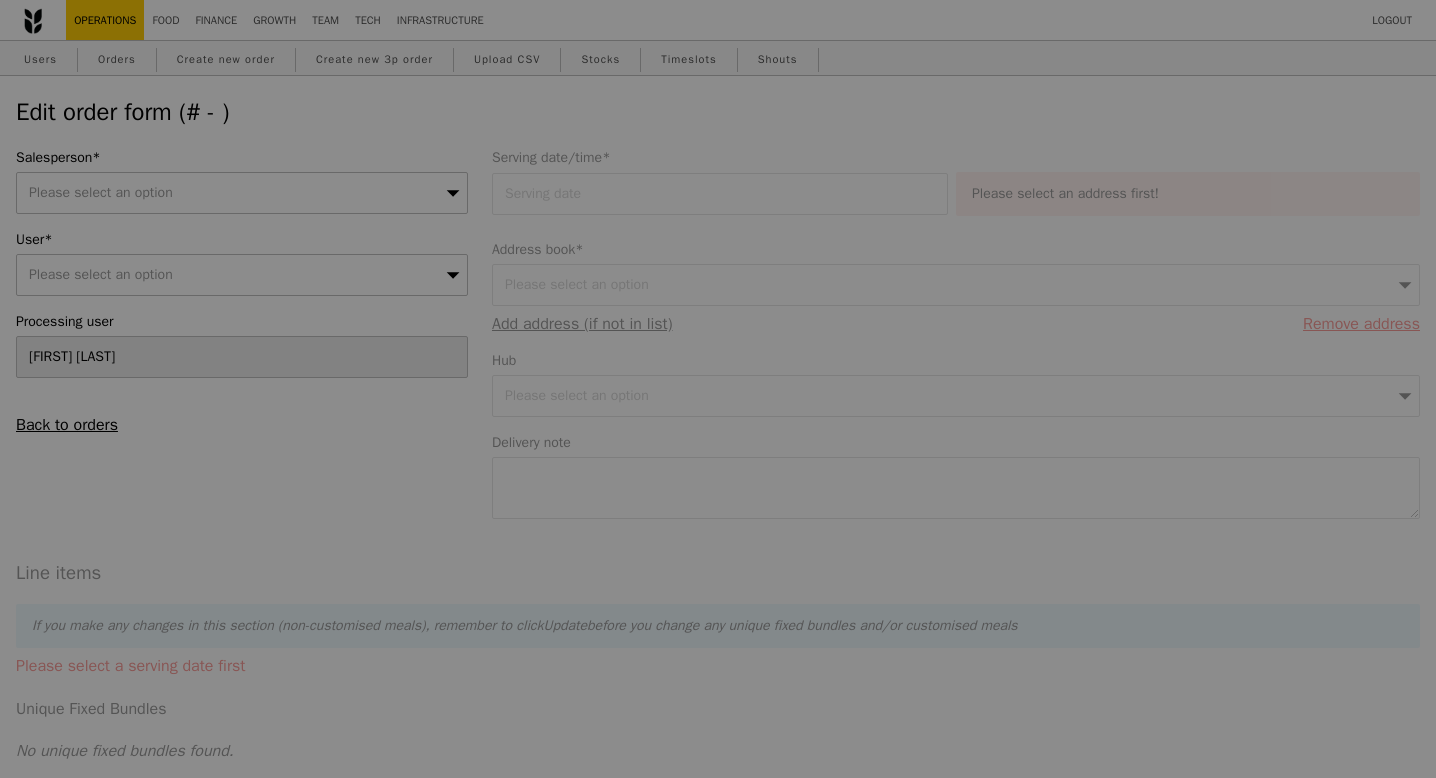 type on "[DATE]" 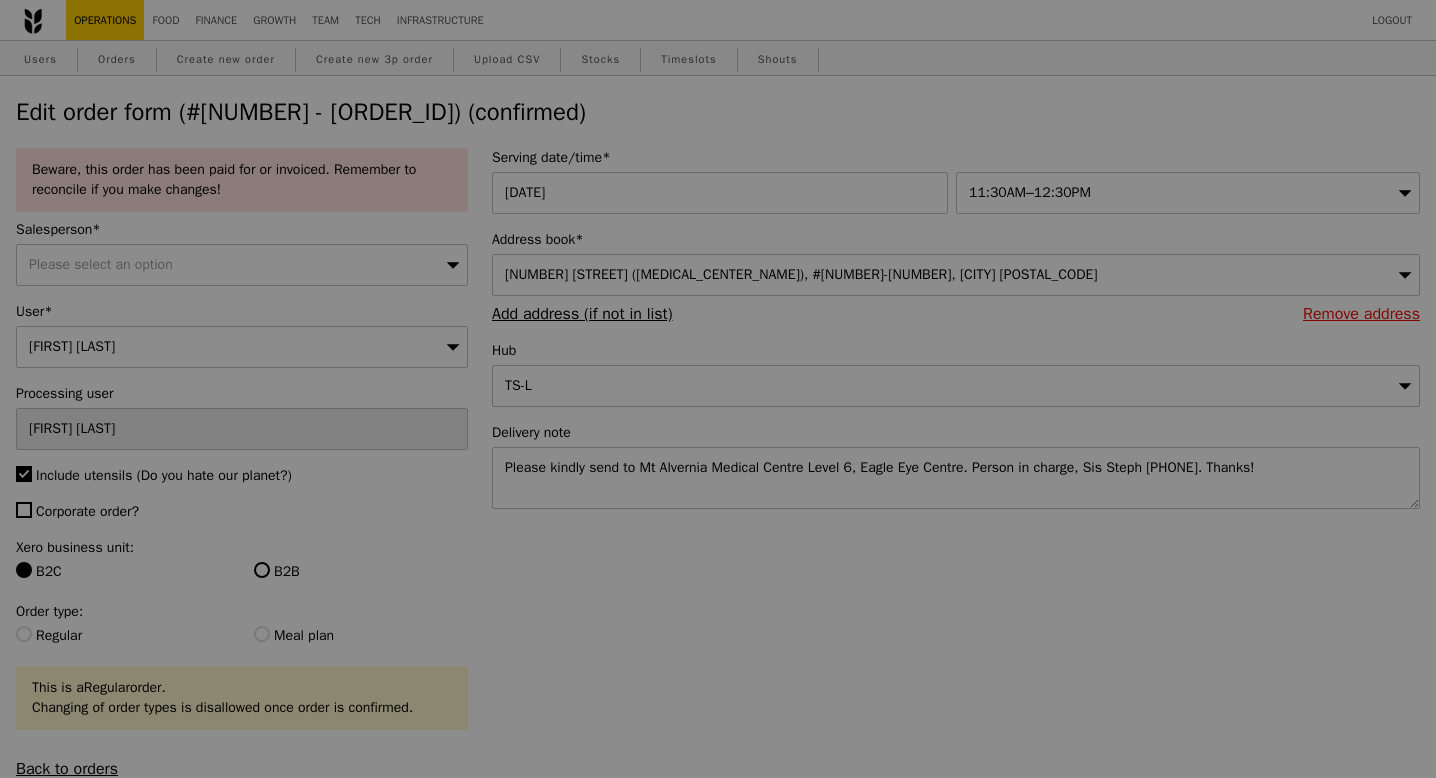 type on "87" 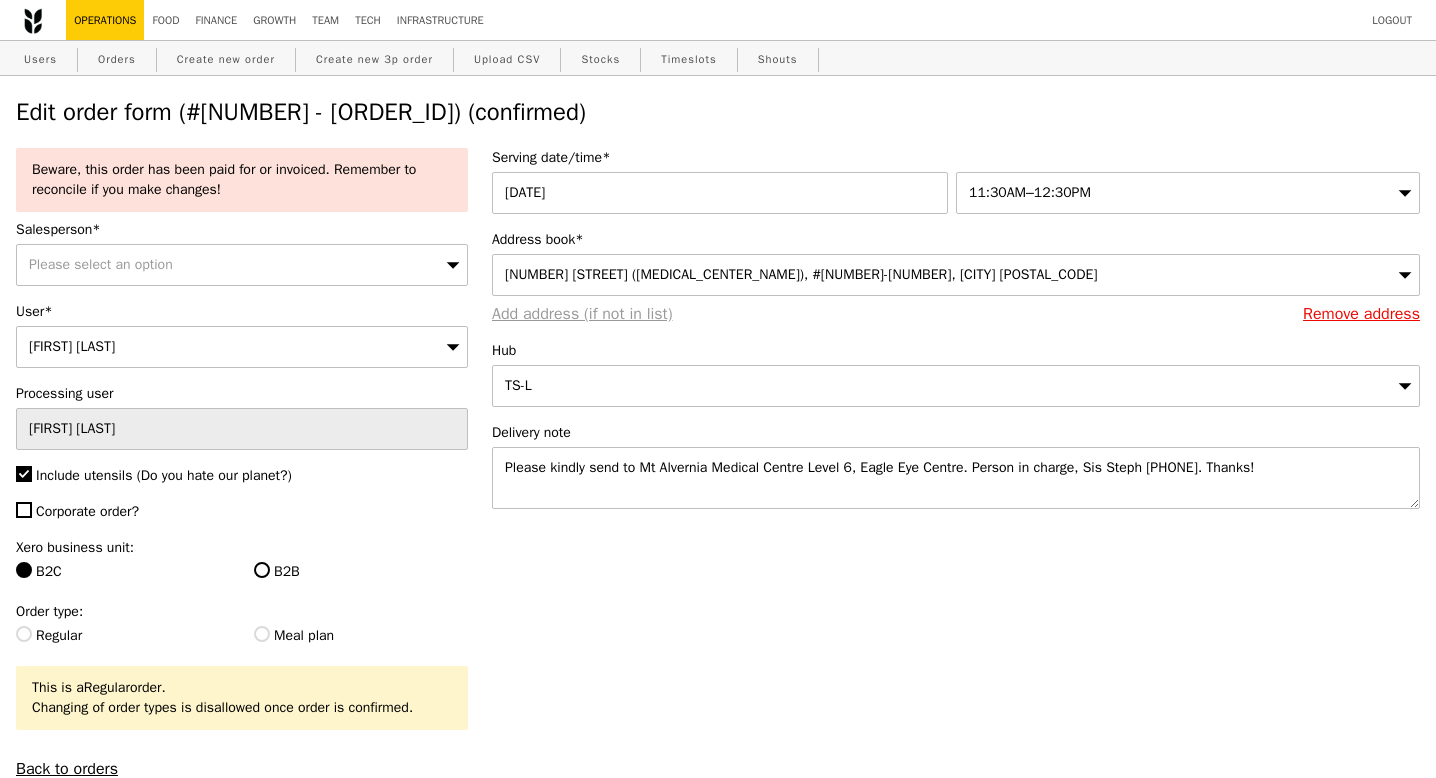 click on "Add address (if not in list)" at bounding box center [582, 314] 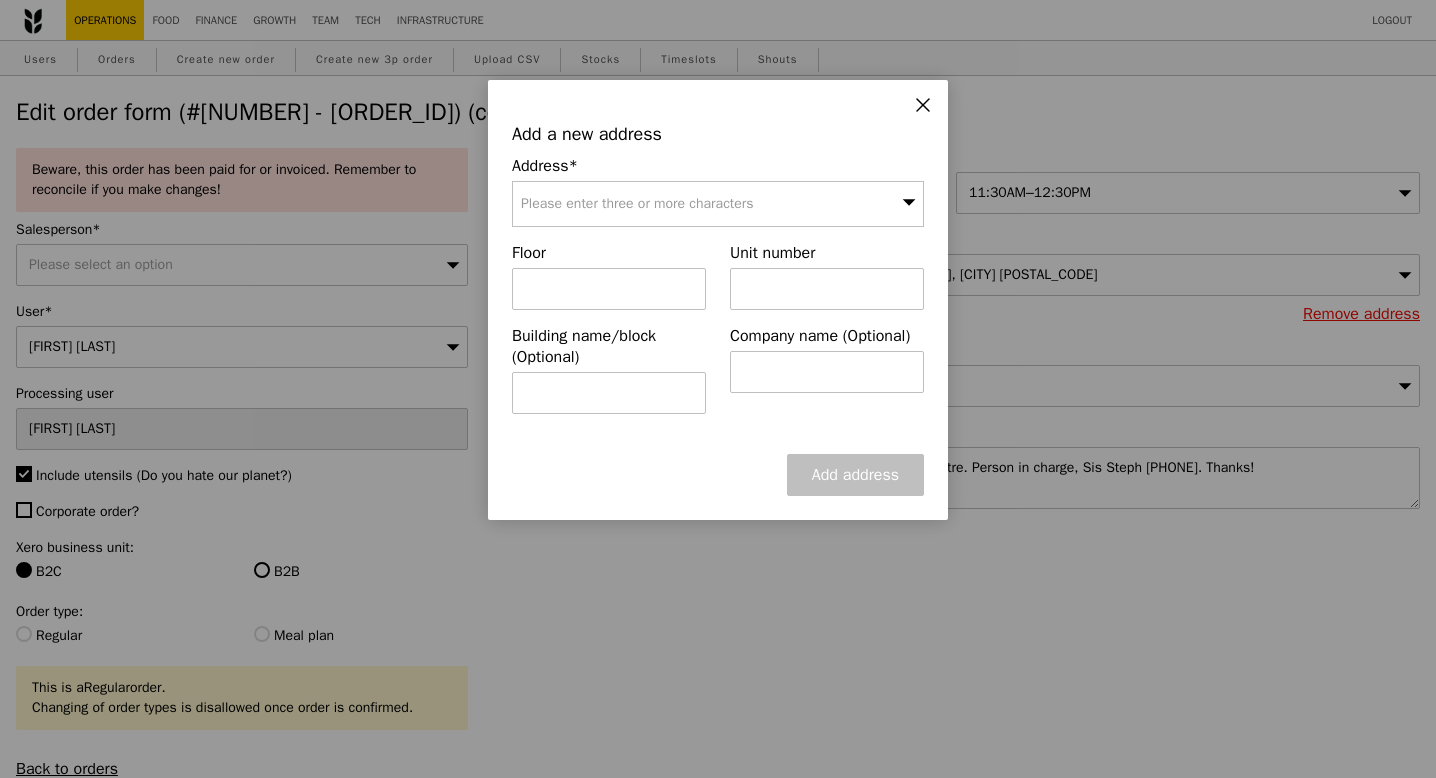 click on "Please enter three or more characters" at bounding box center (637, 203) 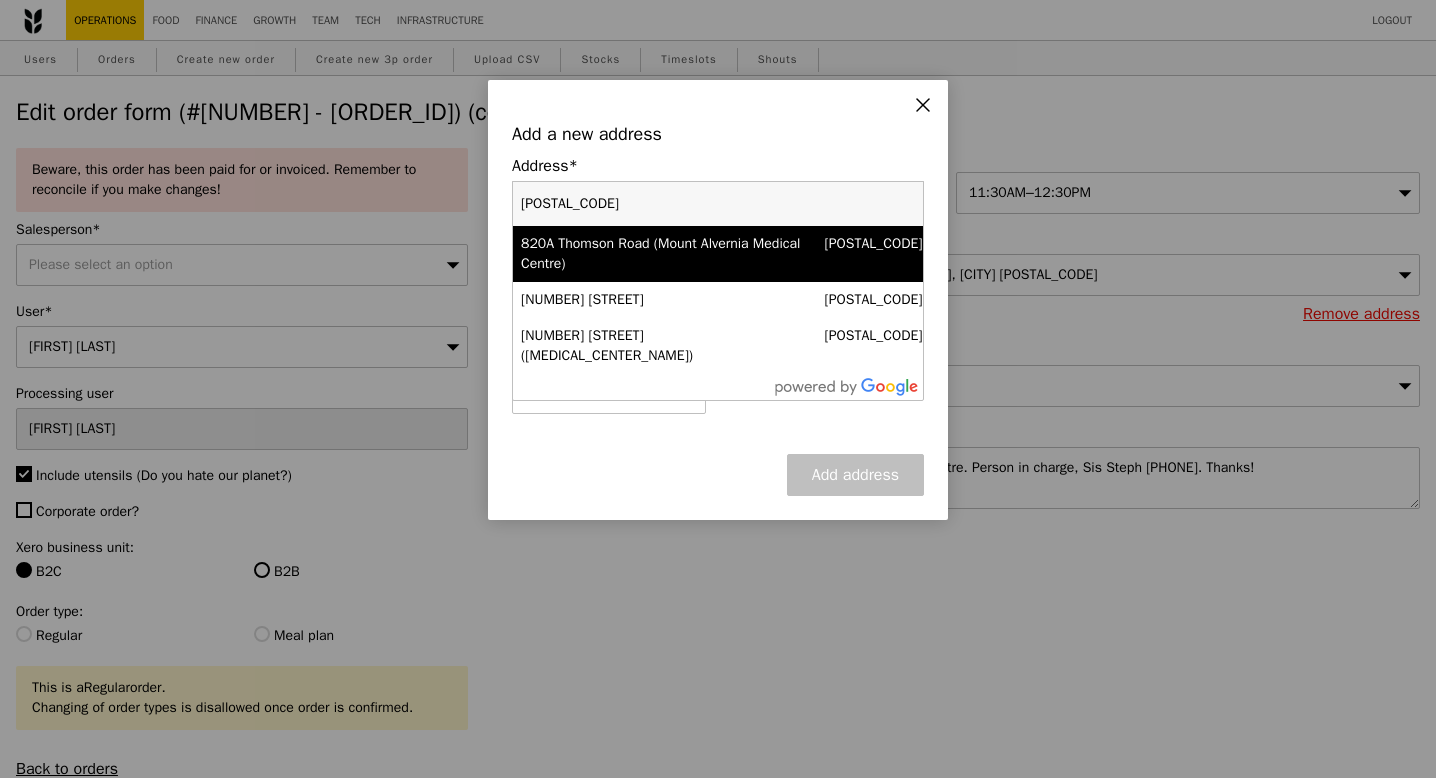 type on "[POSTAL_CODE]" 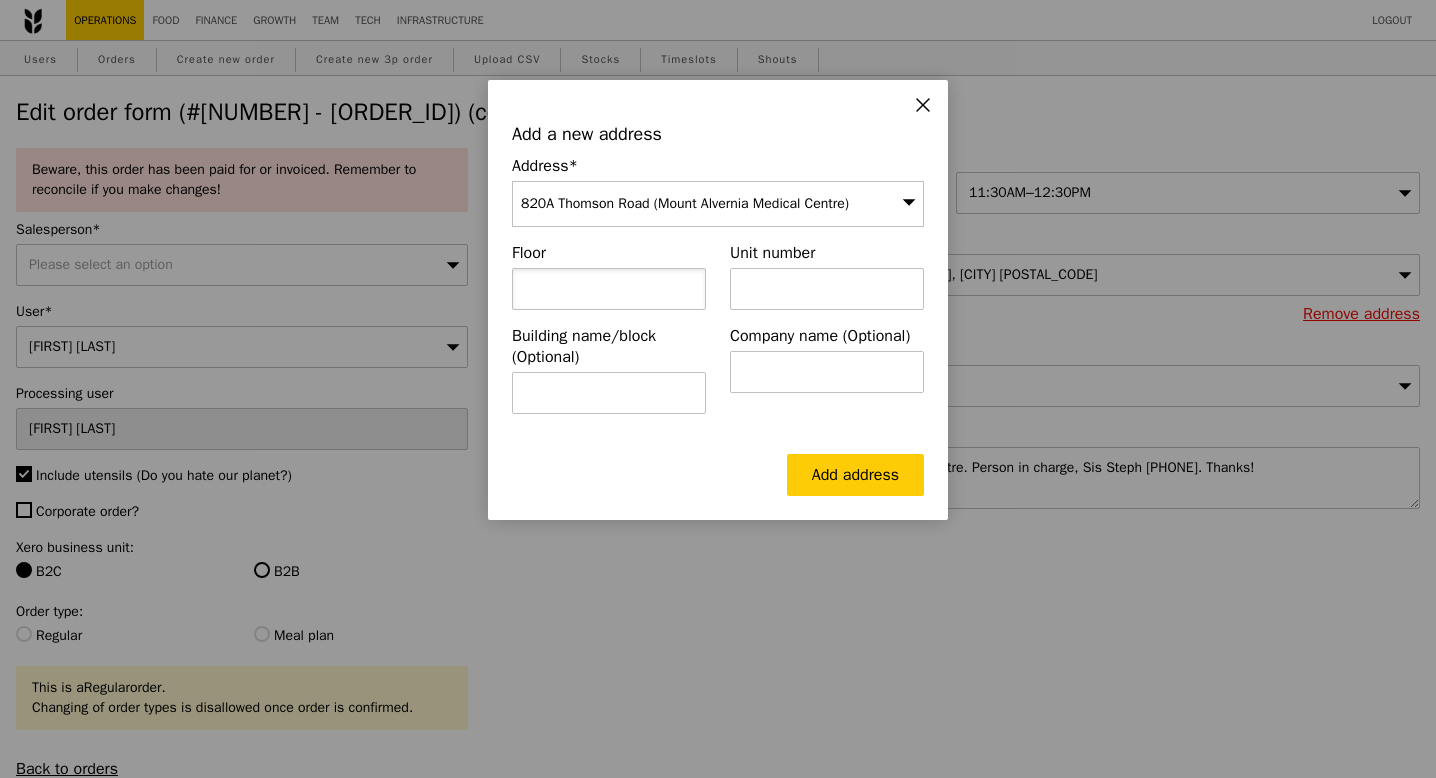 click at bounding box center [609, 289] 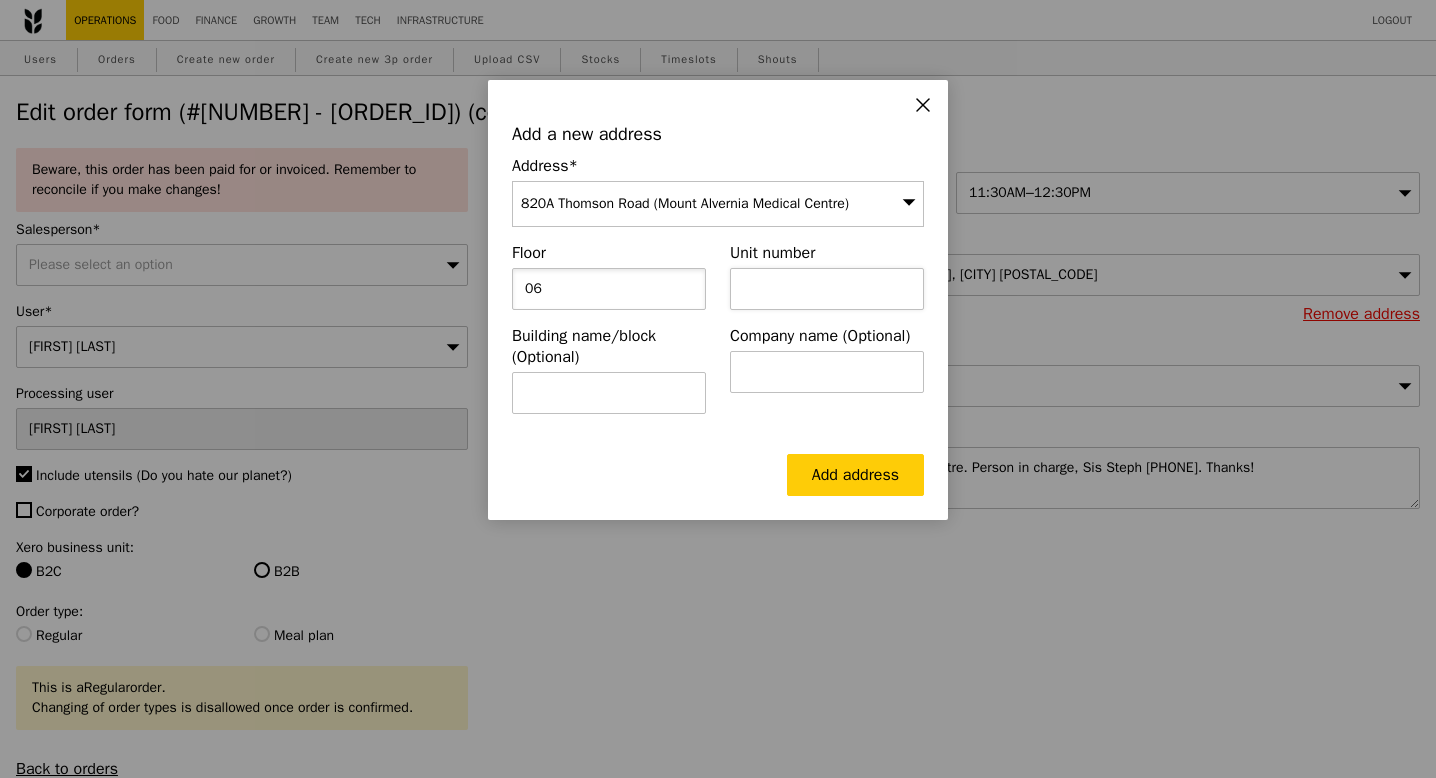 type on "06" 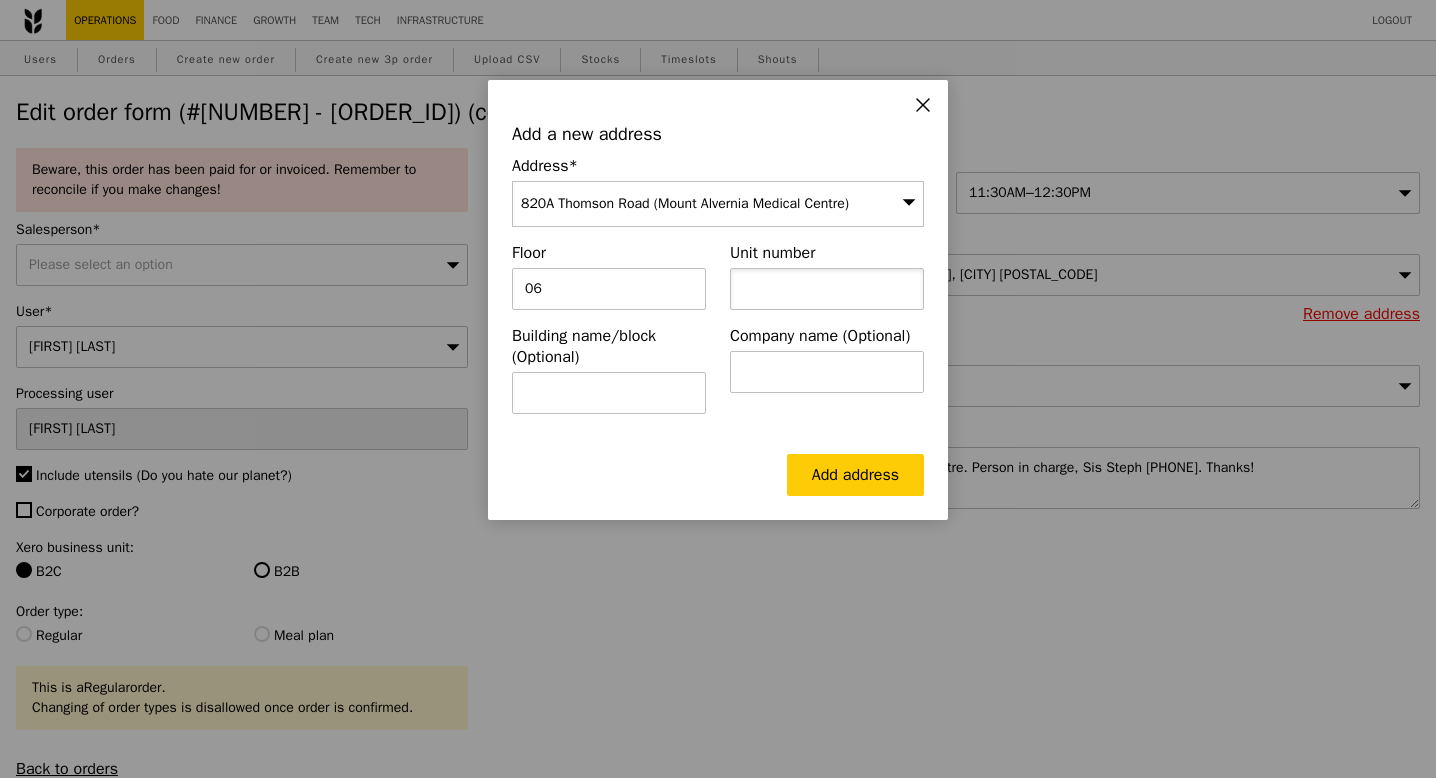 click at bounding box center (827, 289) 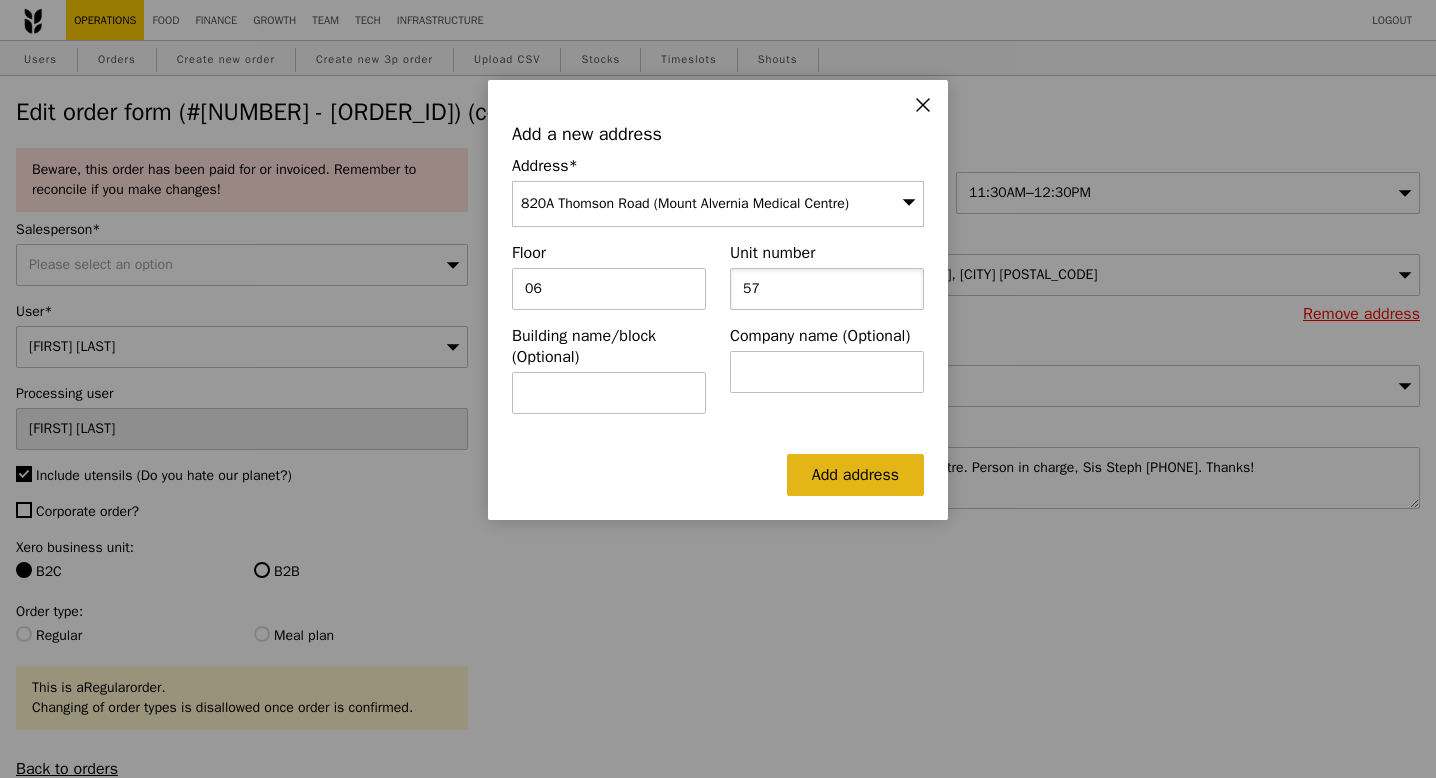 type on "57" 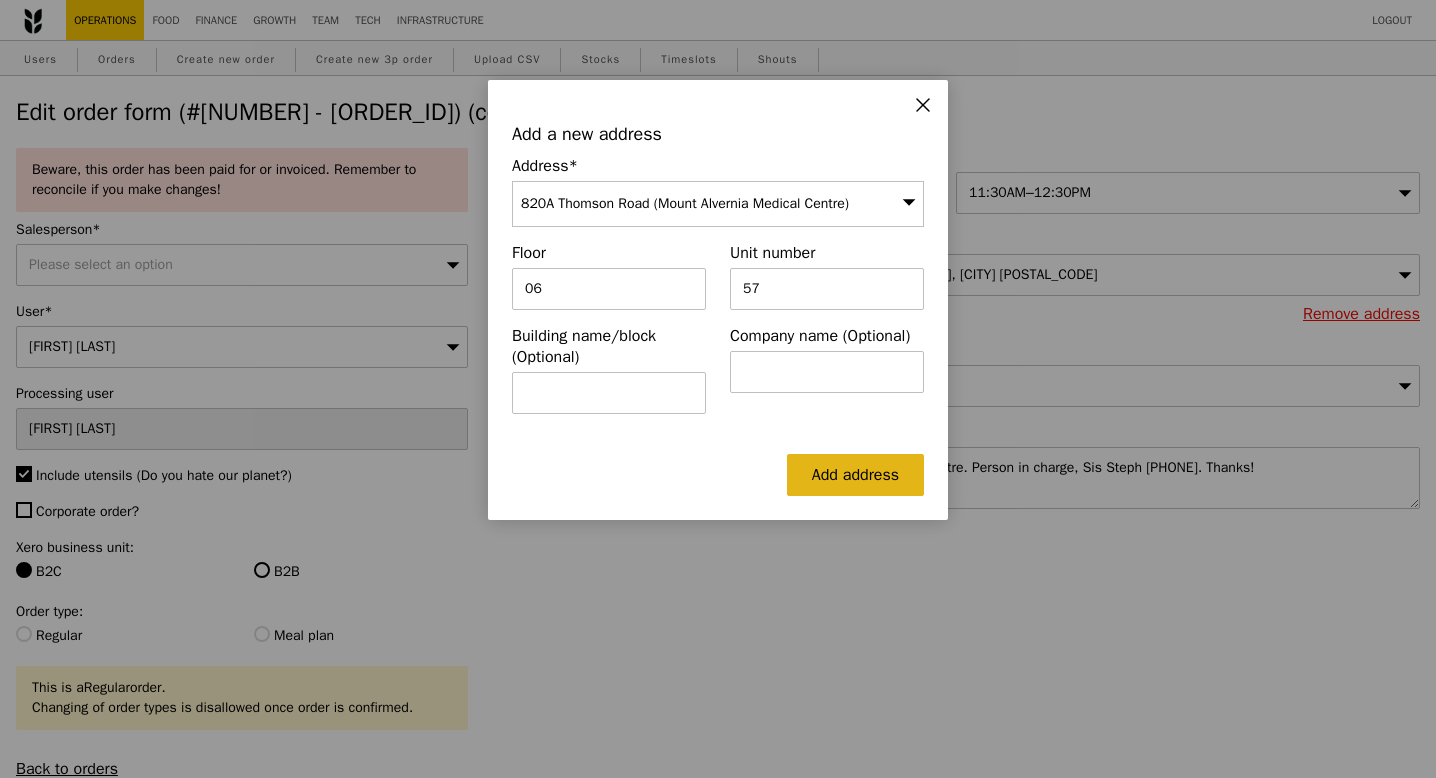 click on "Add address" at bounding box center [855, 475] 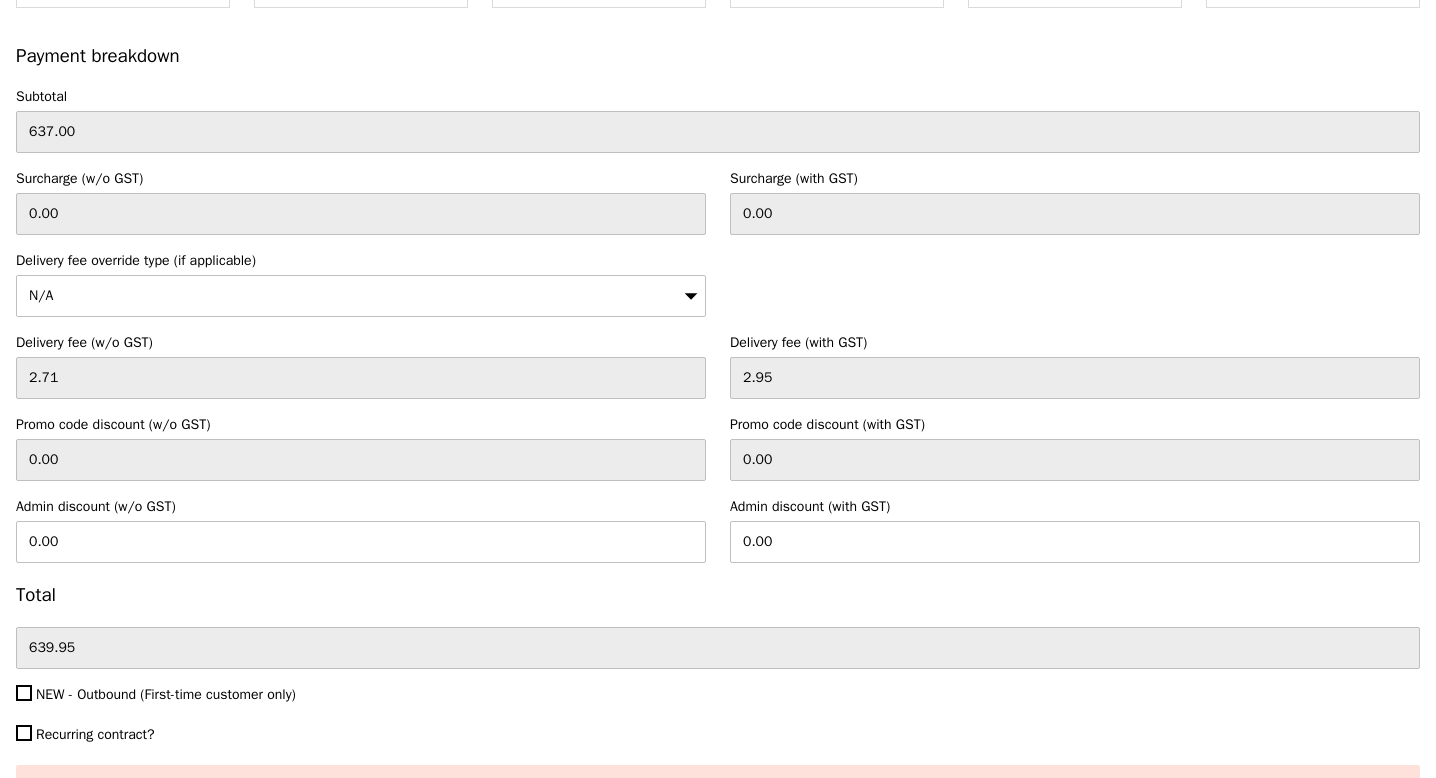 scroll, scrollTop: 6041, scrollLeft: 0, axis: vertical 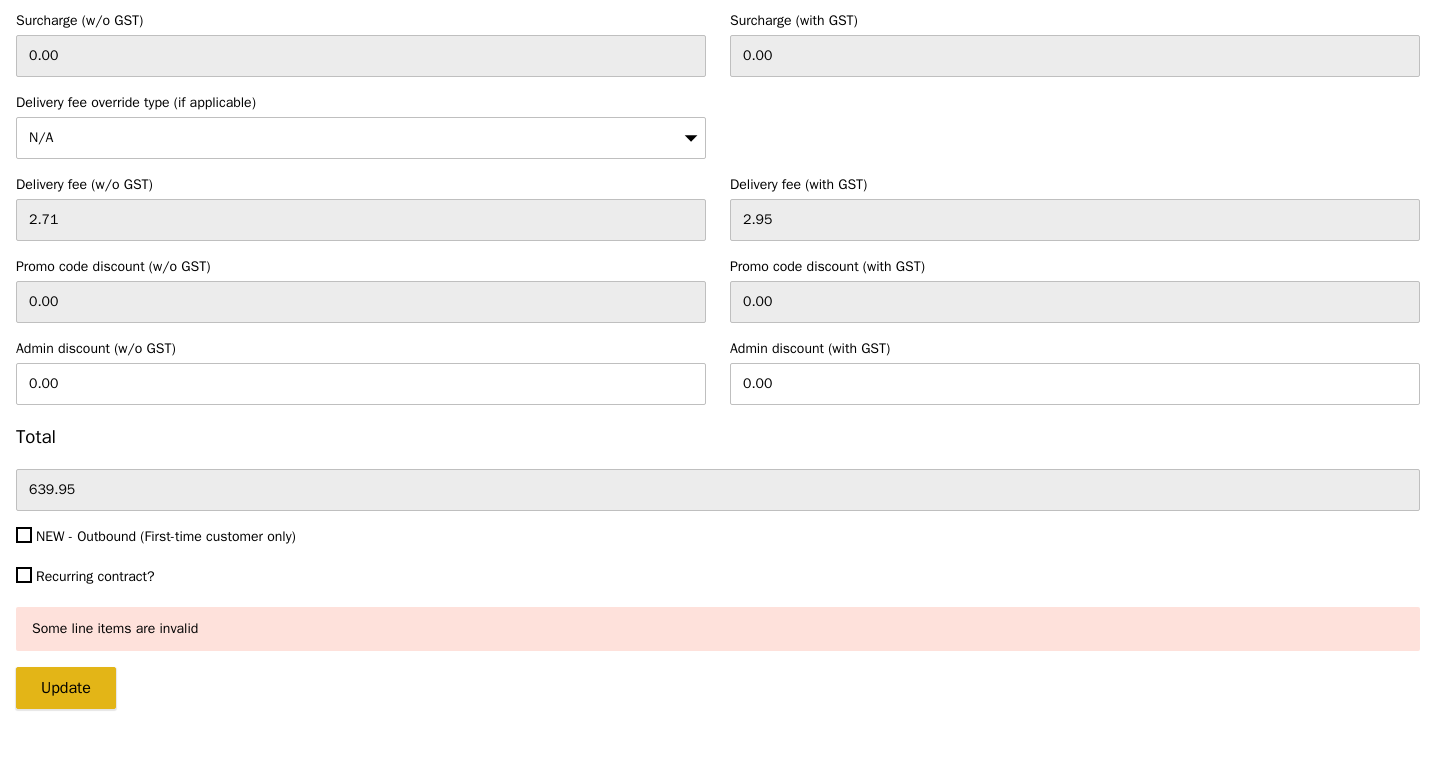 click on "Update" at bounding box center [66, 688] 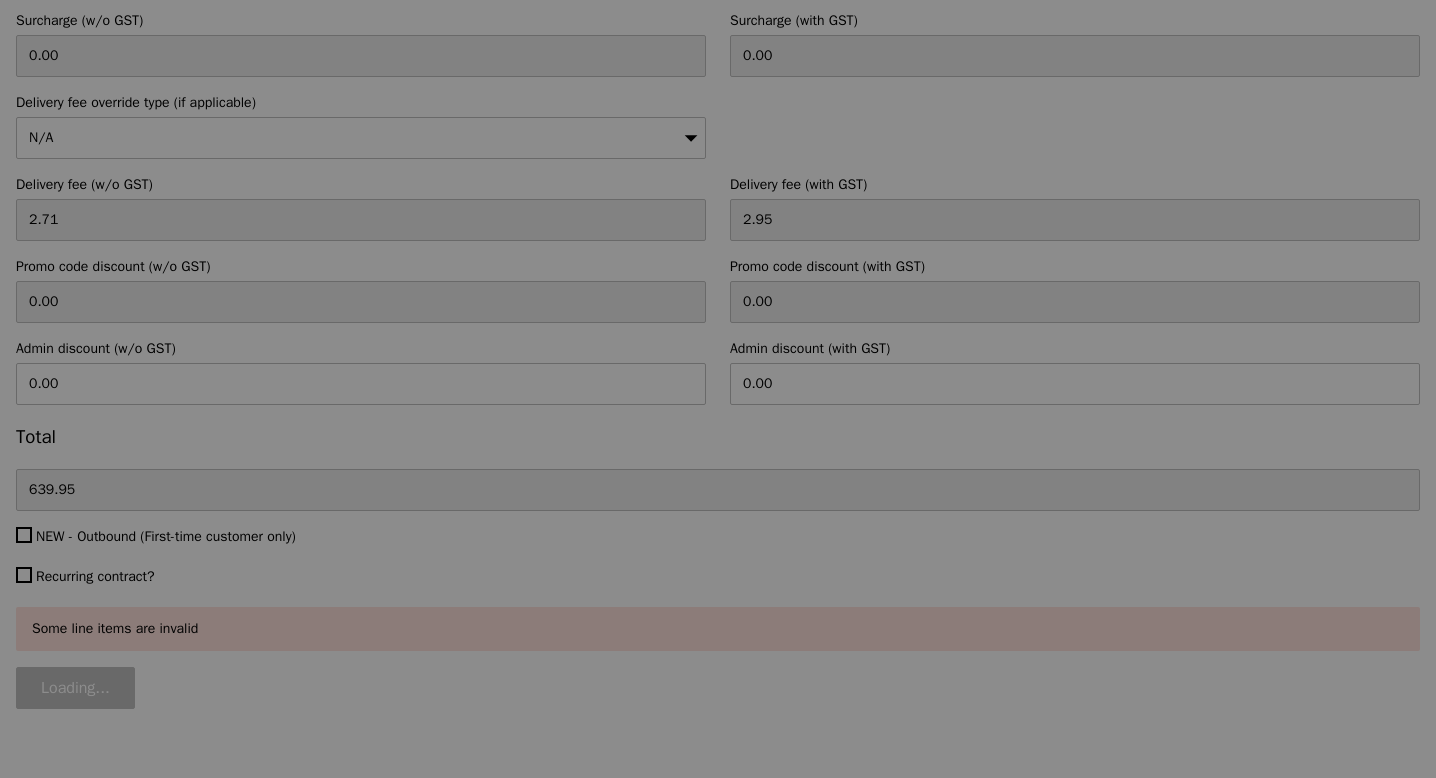 type on "Update" 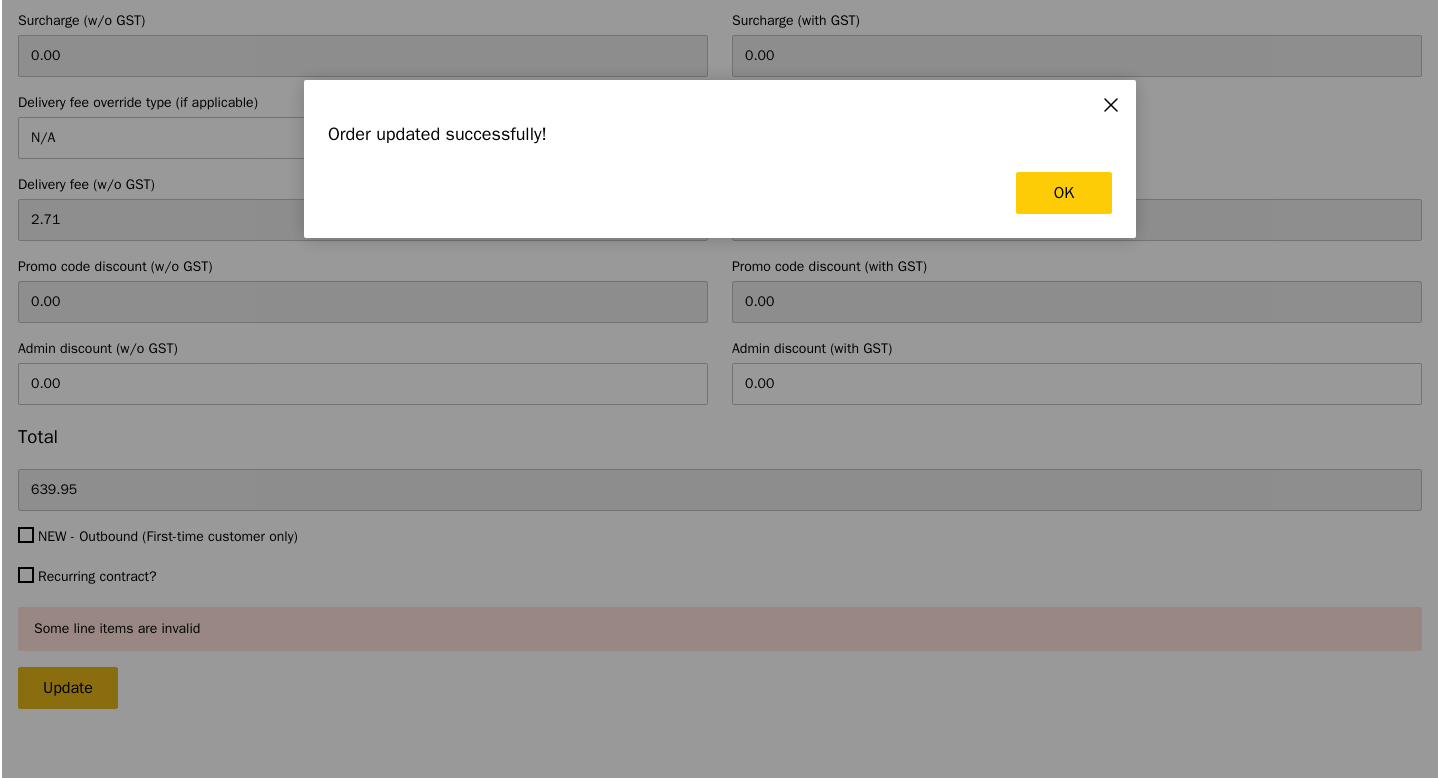 scroll, scrollTop: 0, scrollLeft: 0, axis: both 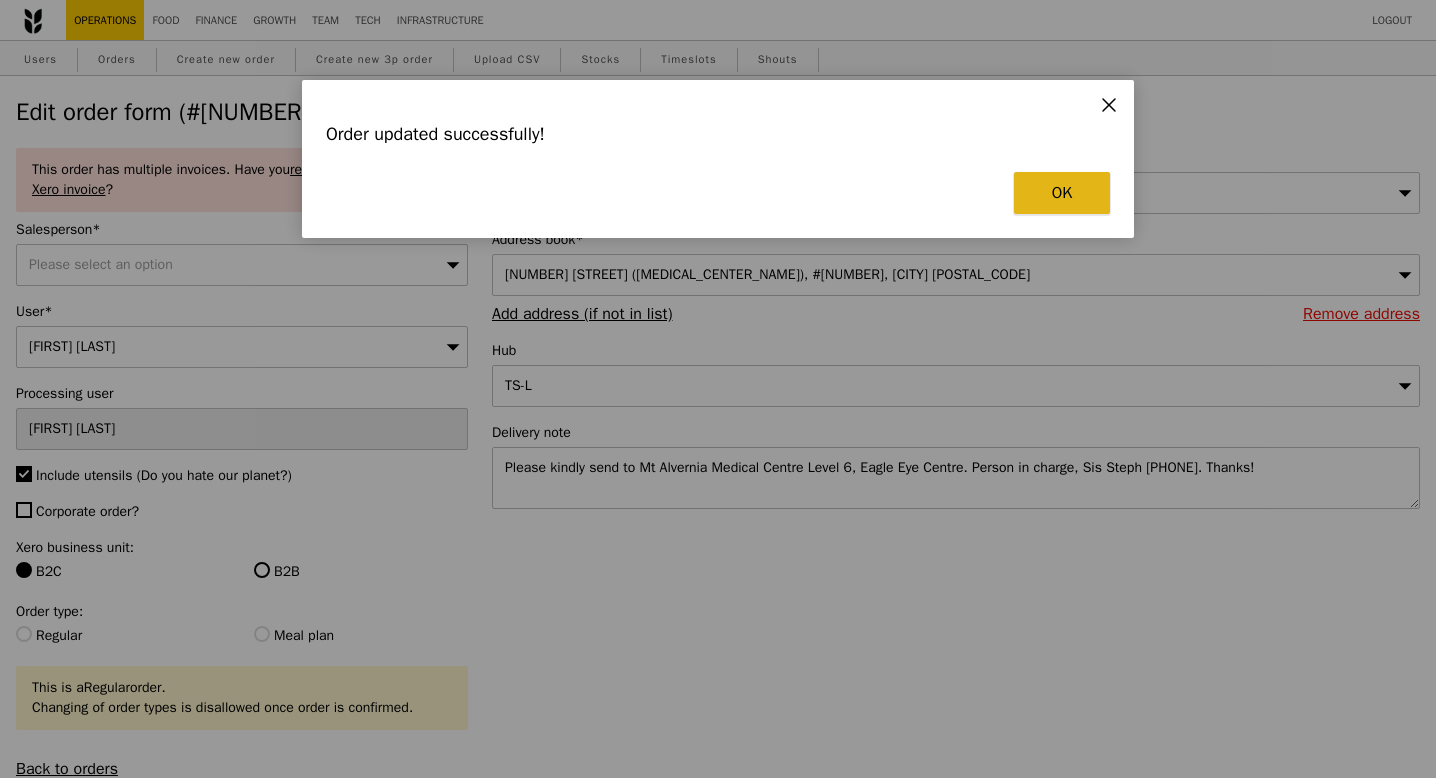 click on "OK" at bounding box center (1062, 193) 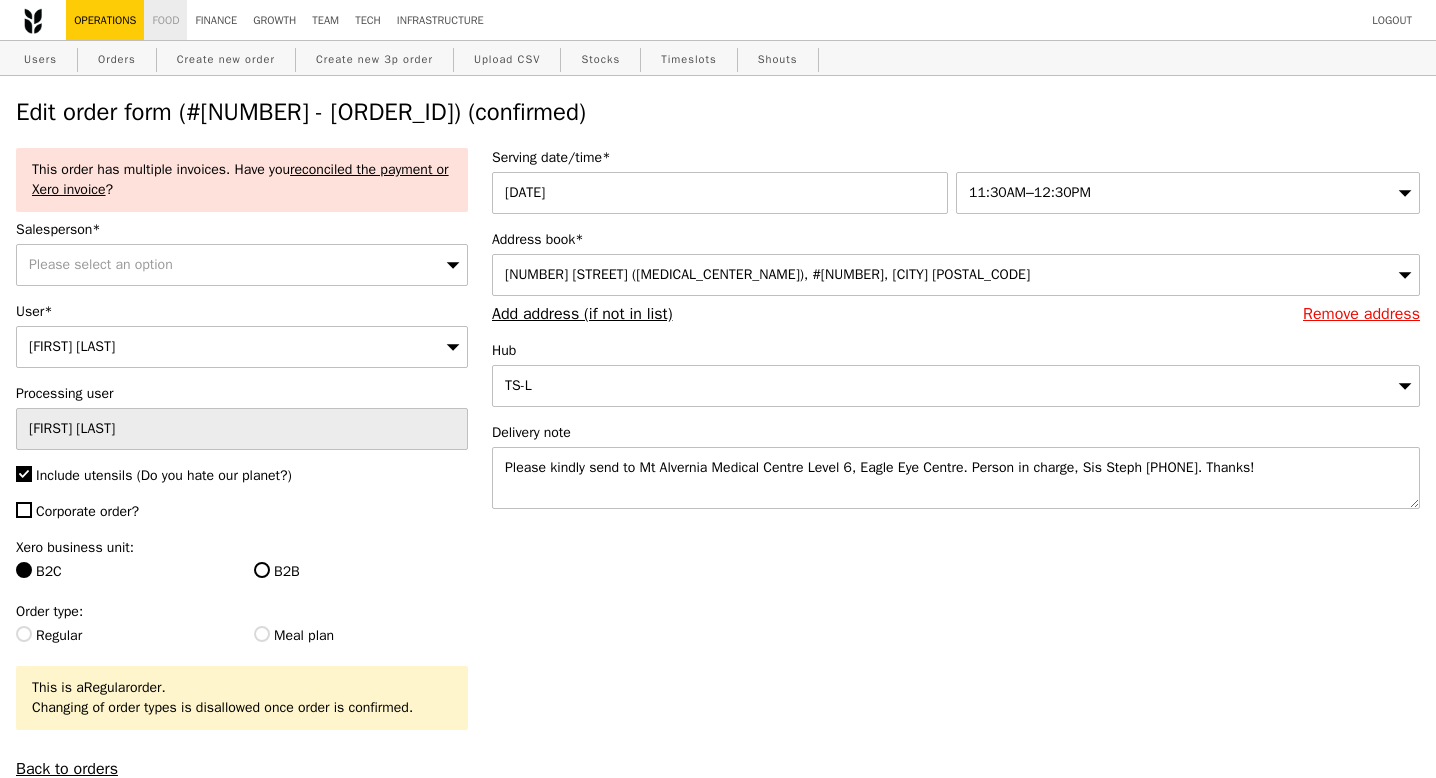 select on "100" 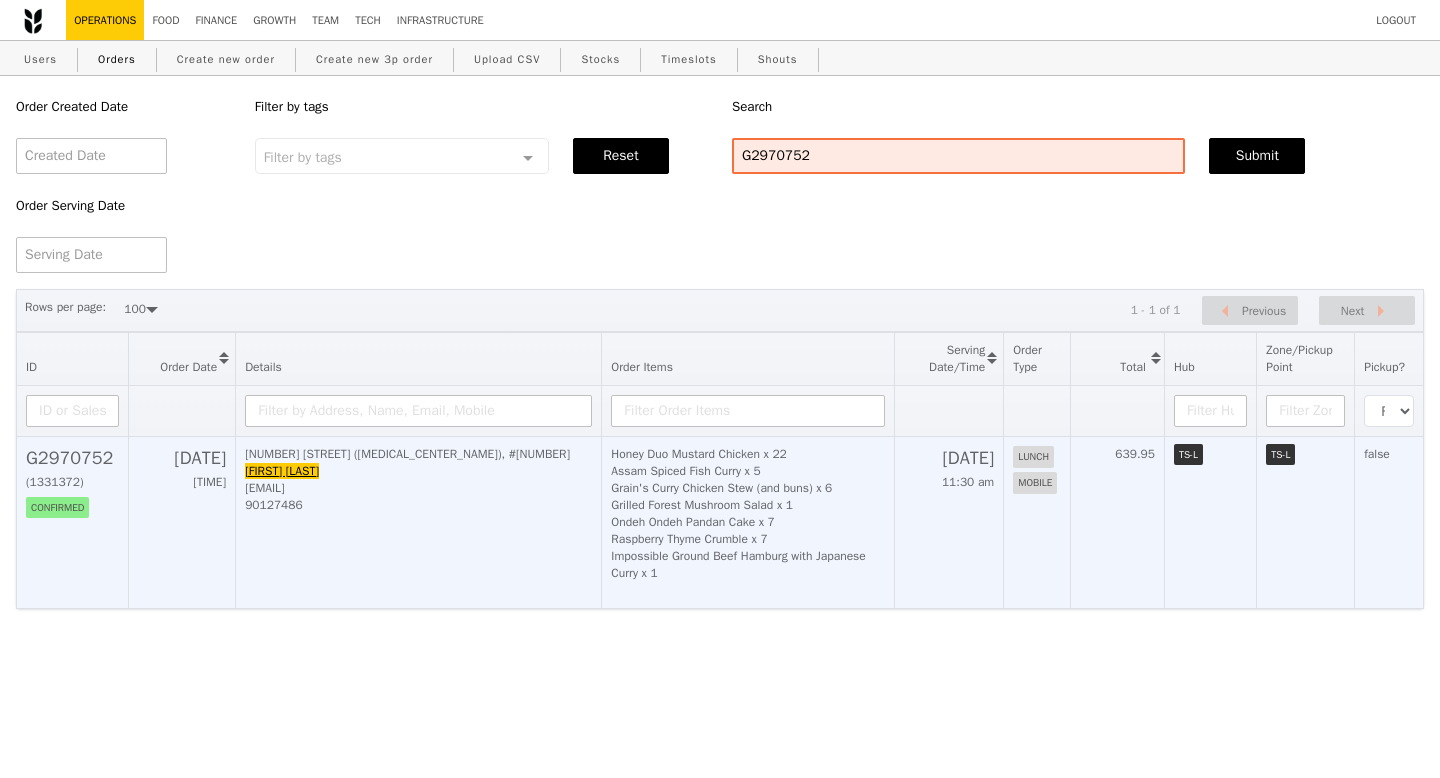 drag, startPoint x: 242, startPoint y: 440, endPoint x: 299, endPoint y: 452, distance: 58.249462 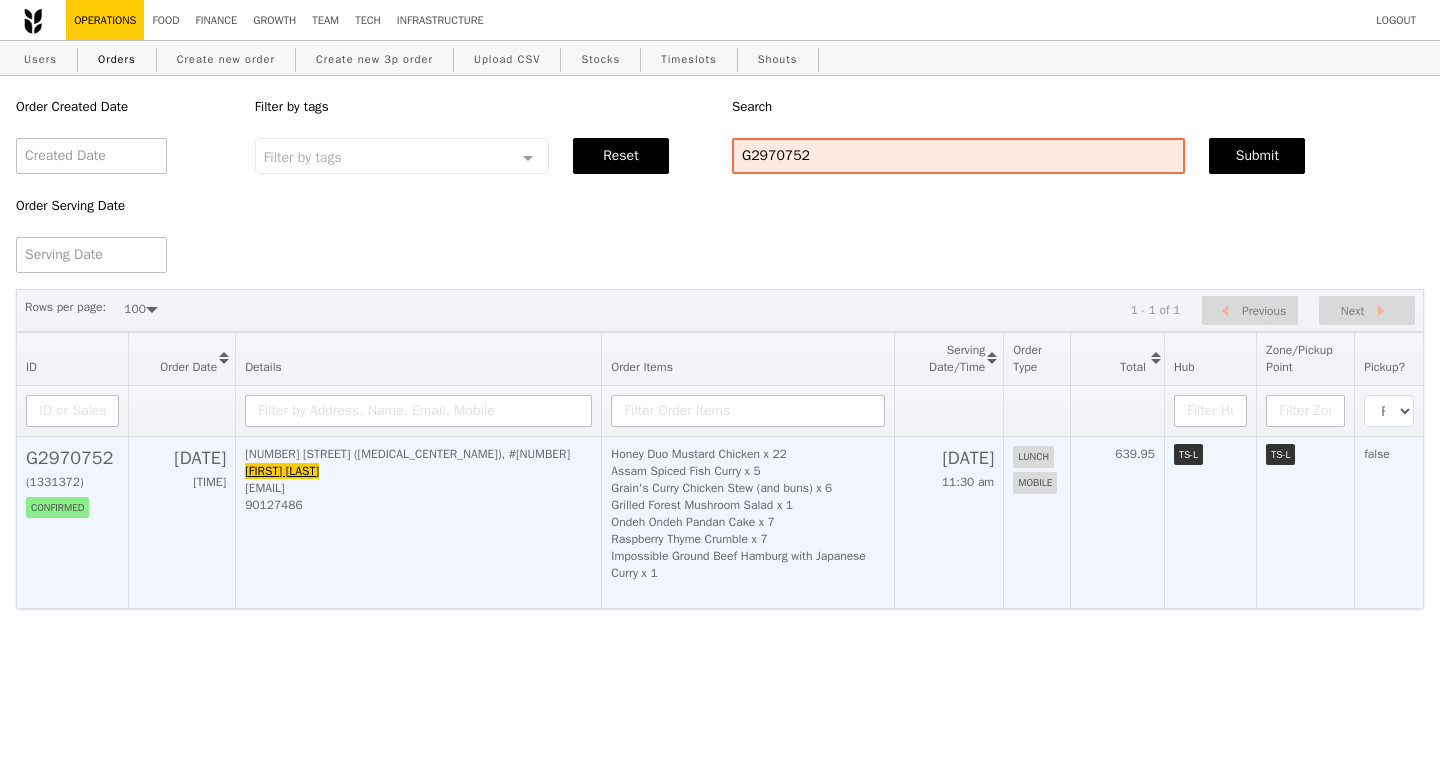 click on "[NUMBER] [STREET] ([MEDICAL_CENTER_NAME]), #[NUMBER]
[FIRST] [LAST]
[EMAIL] [PHONE]" at bounding box center (419, 522) 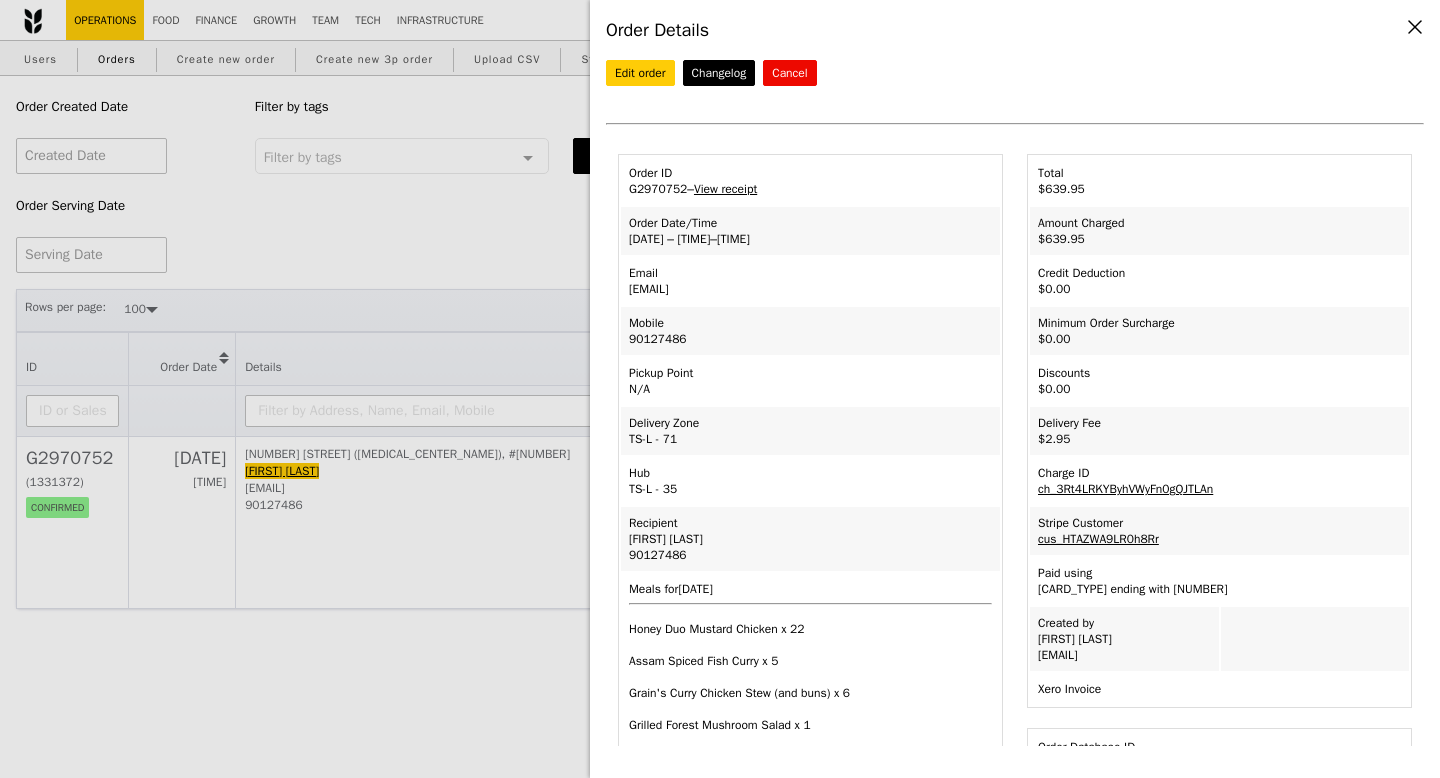 click on "Order Details
Edit order
Changelog
Cancel
Order ID
[ORDER_ID]
–
View receipt
Order Date/Time
[DATE] – [TIME]–[TIME]
Email
[EMAIL]
Mobile
[PHONE]
Pickup Point
N/A
Delivery Zone
[ZONE] - [NUMBER]
Hub
[FIRST] [LAST]" at bounding box center [720, 389] 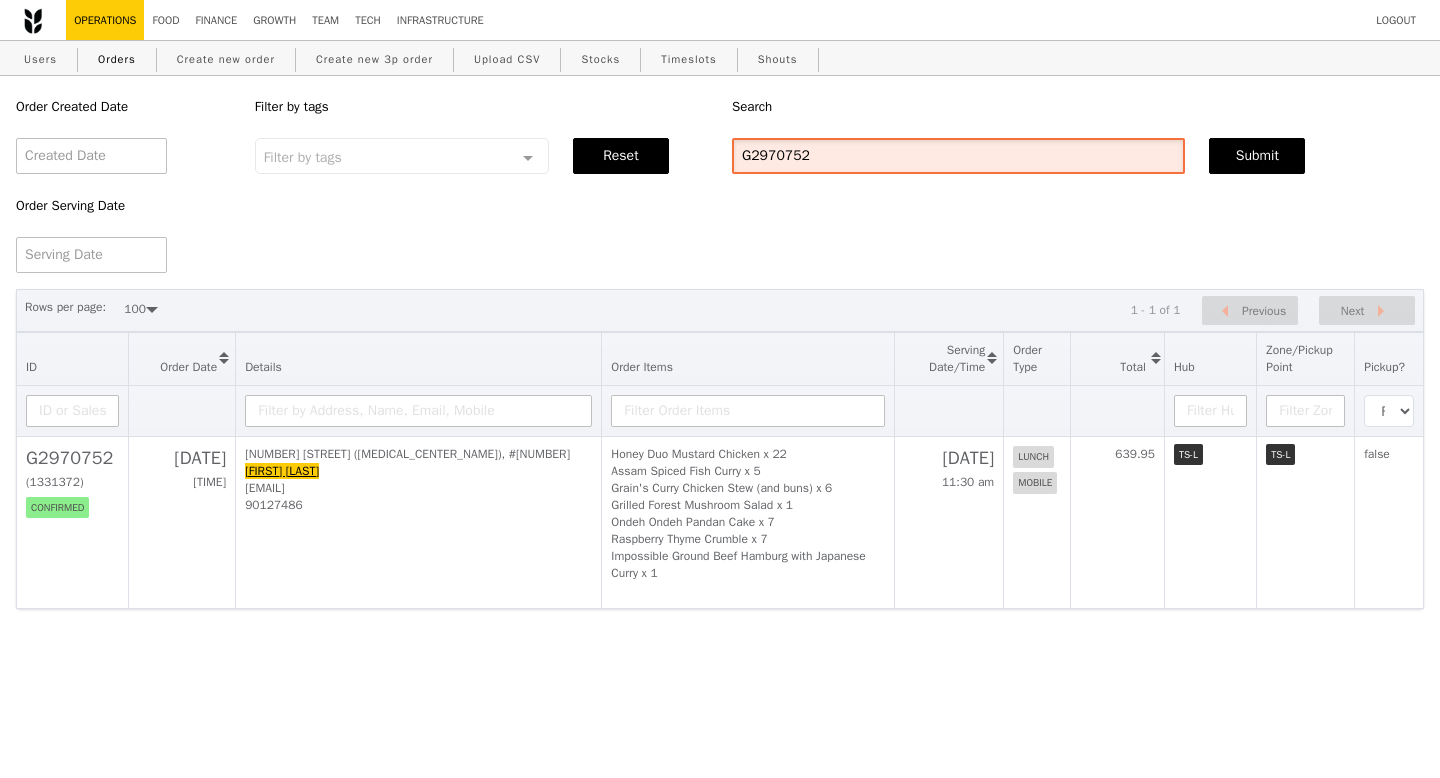 click on "G2970752" at bounding box center [958, 156] 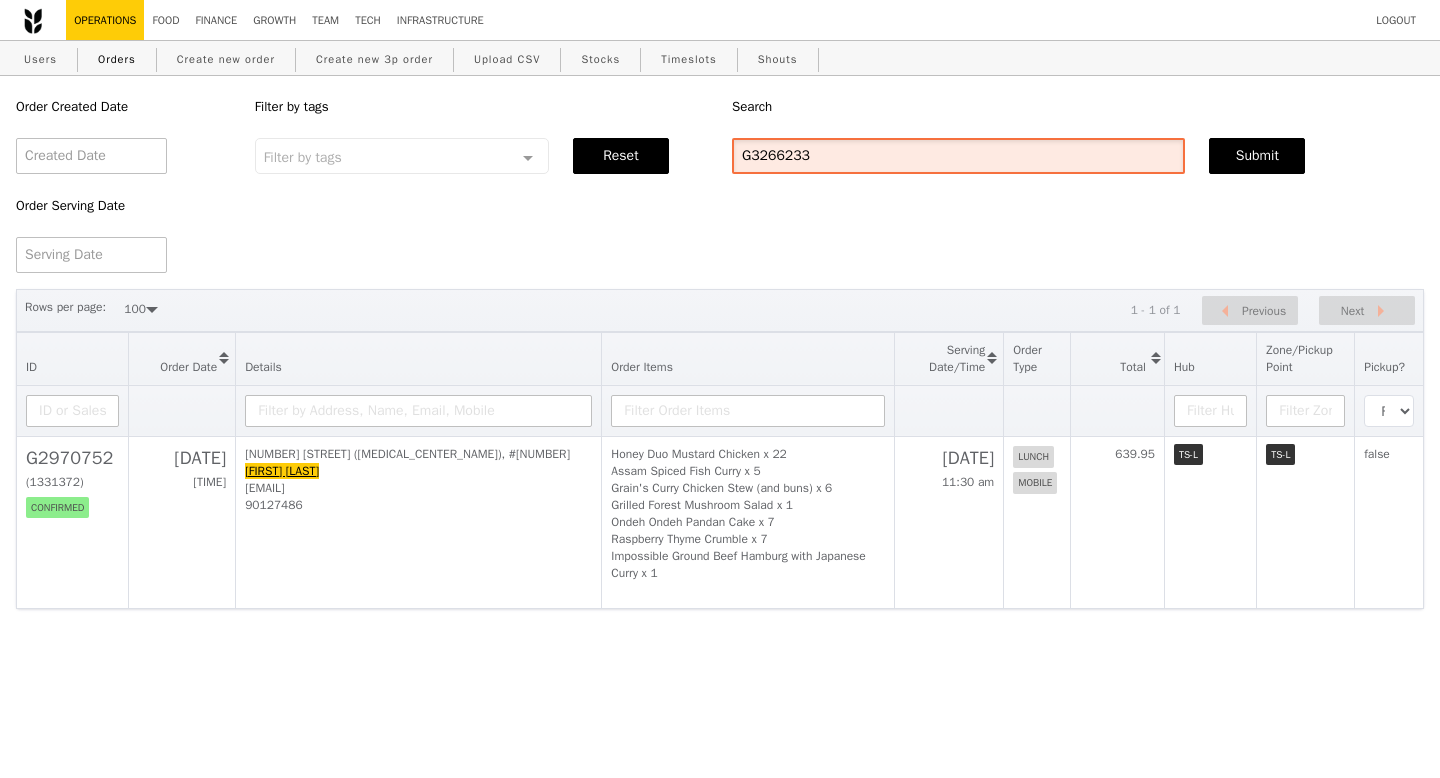 type on "G3266233" 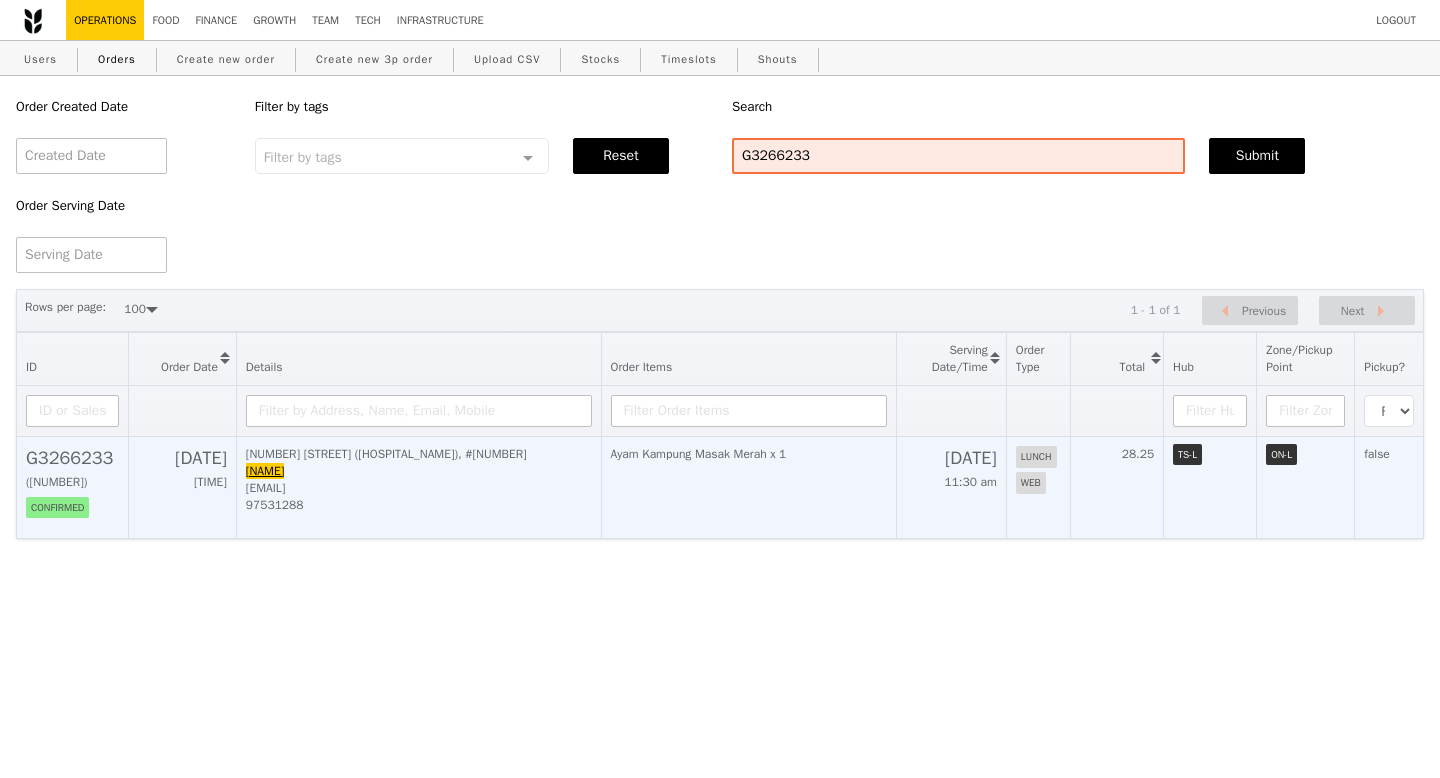click on "G3266233" at bounding box center [72, 458] 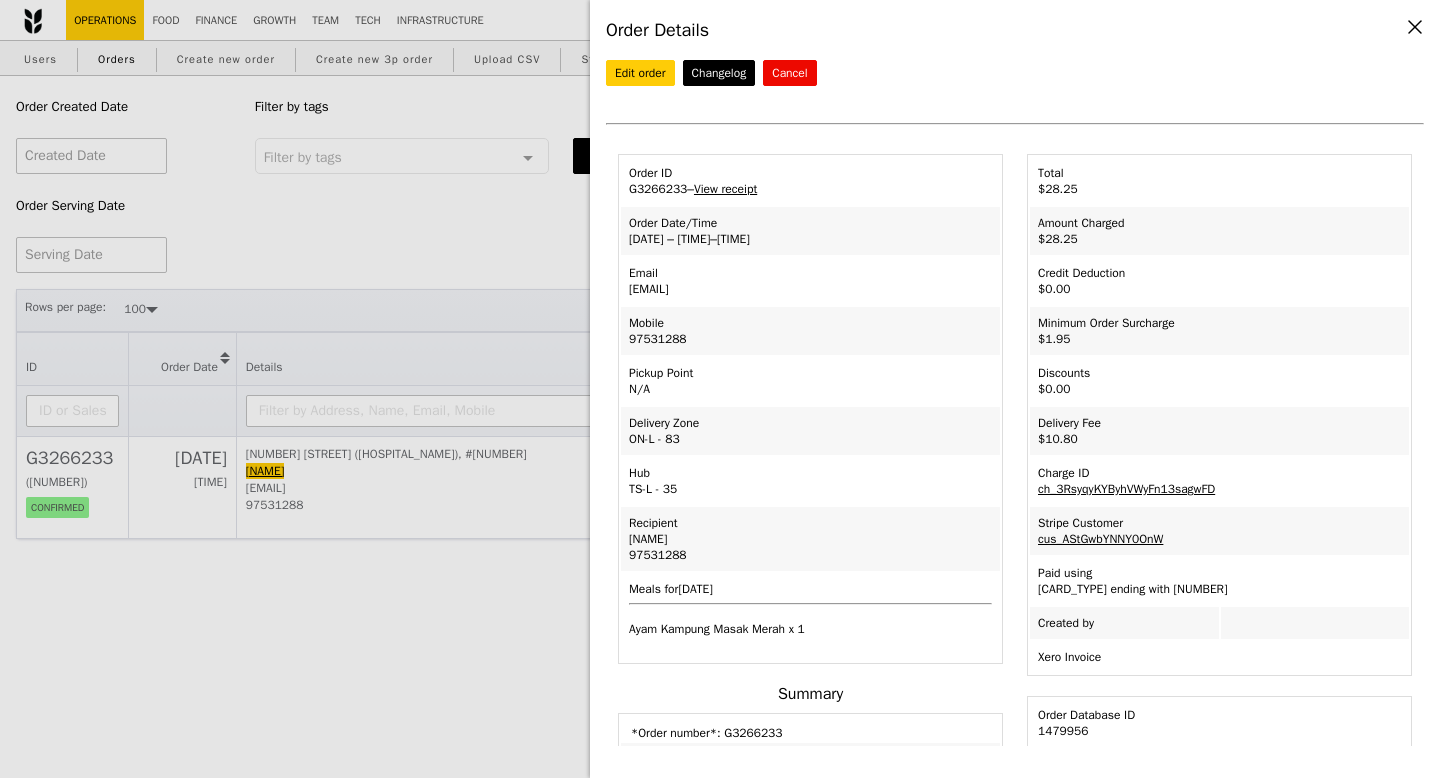 click on "Order Details
Edit order
Changelog
Cancel
Order ID
[ORDER_ID]
–
View receipt
Order Date/Time
[DATE] – [TIME]–[TIME]
Email
[EMAIL]
Mobile
[PHONE]
Pickup Point
N/A
Delivery Zone
[ZONE] - [NUMBER]
Hub
[NAME]" at bounding box center [720, 389] 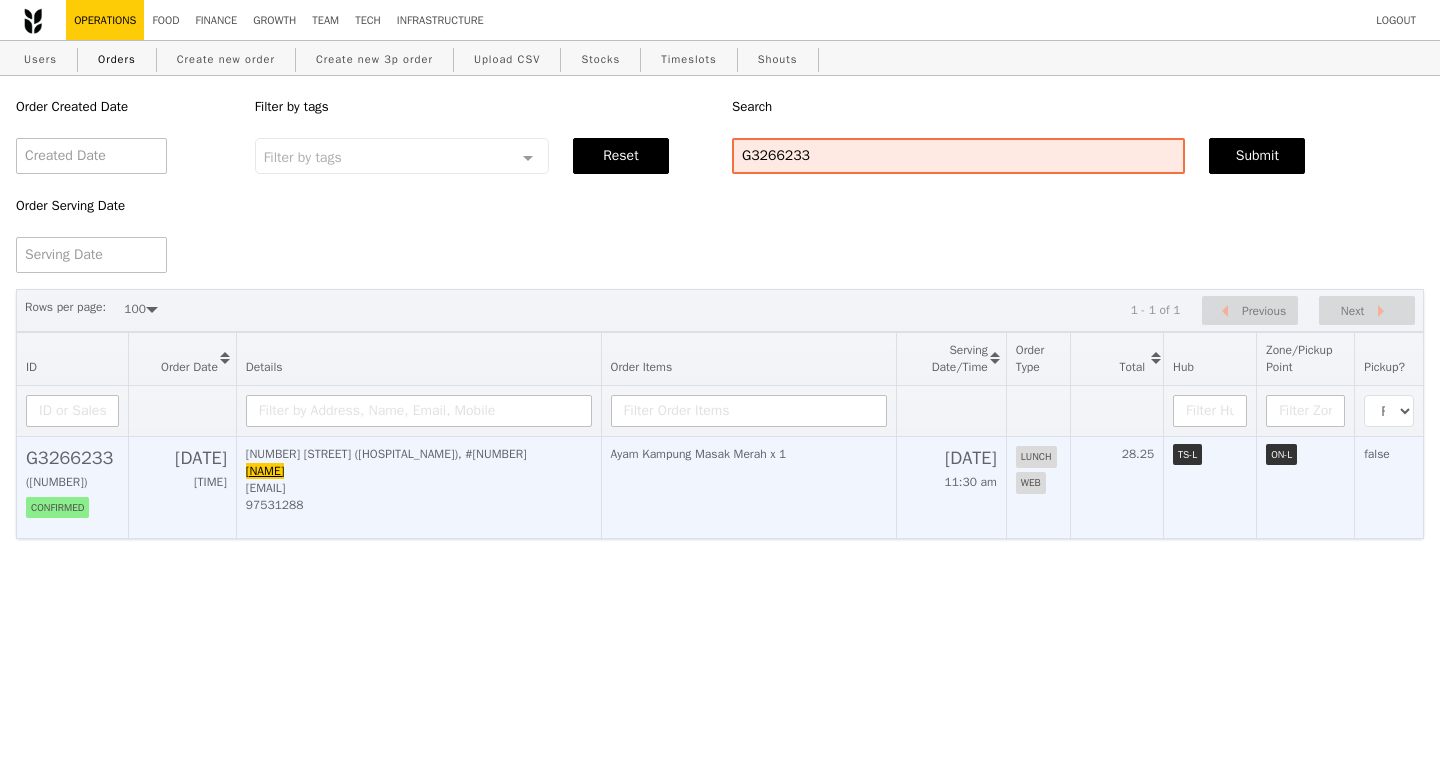 click on "G3266233" at bounding box center [72, 458] 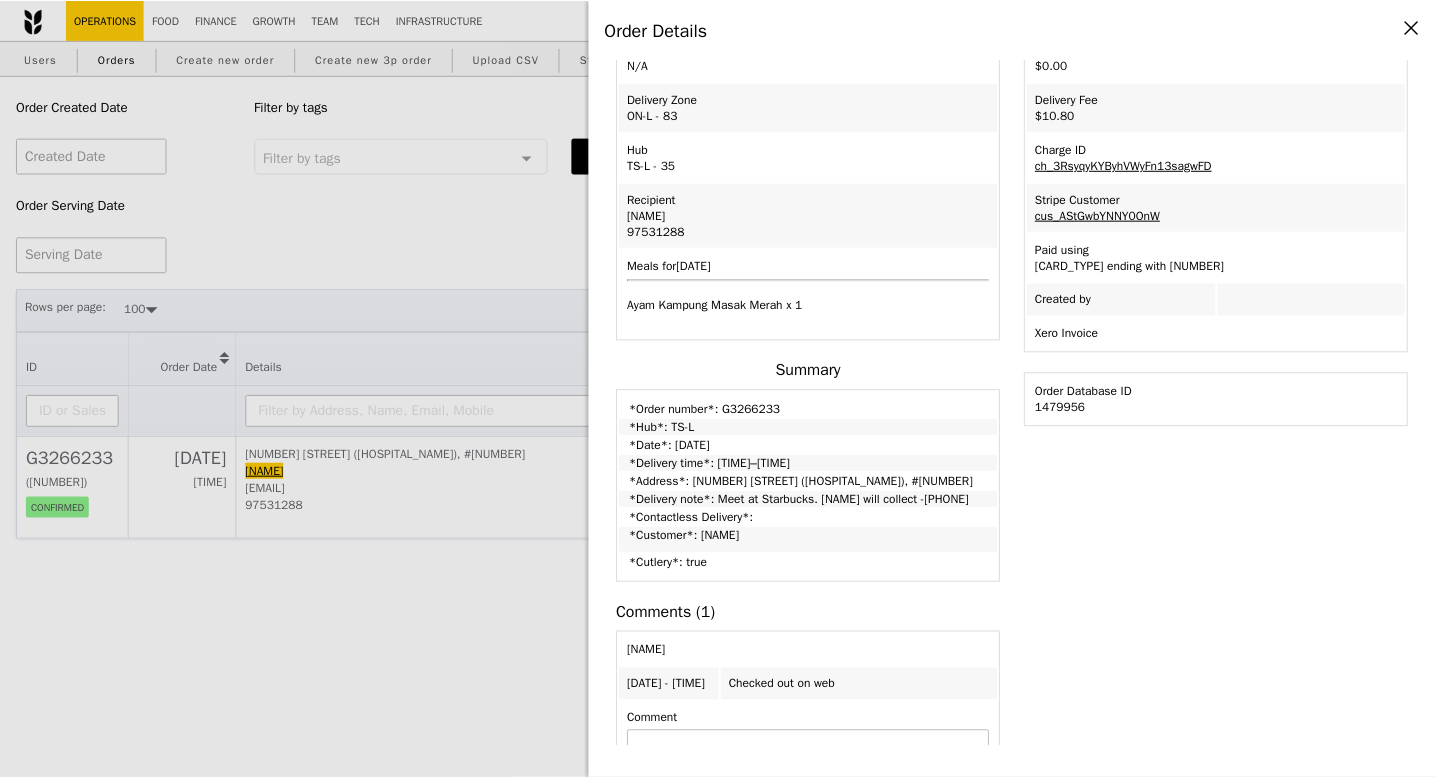 scroll, scrollTop: 0, scrollLeft: 0, axis: both 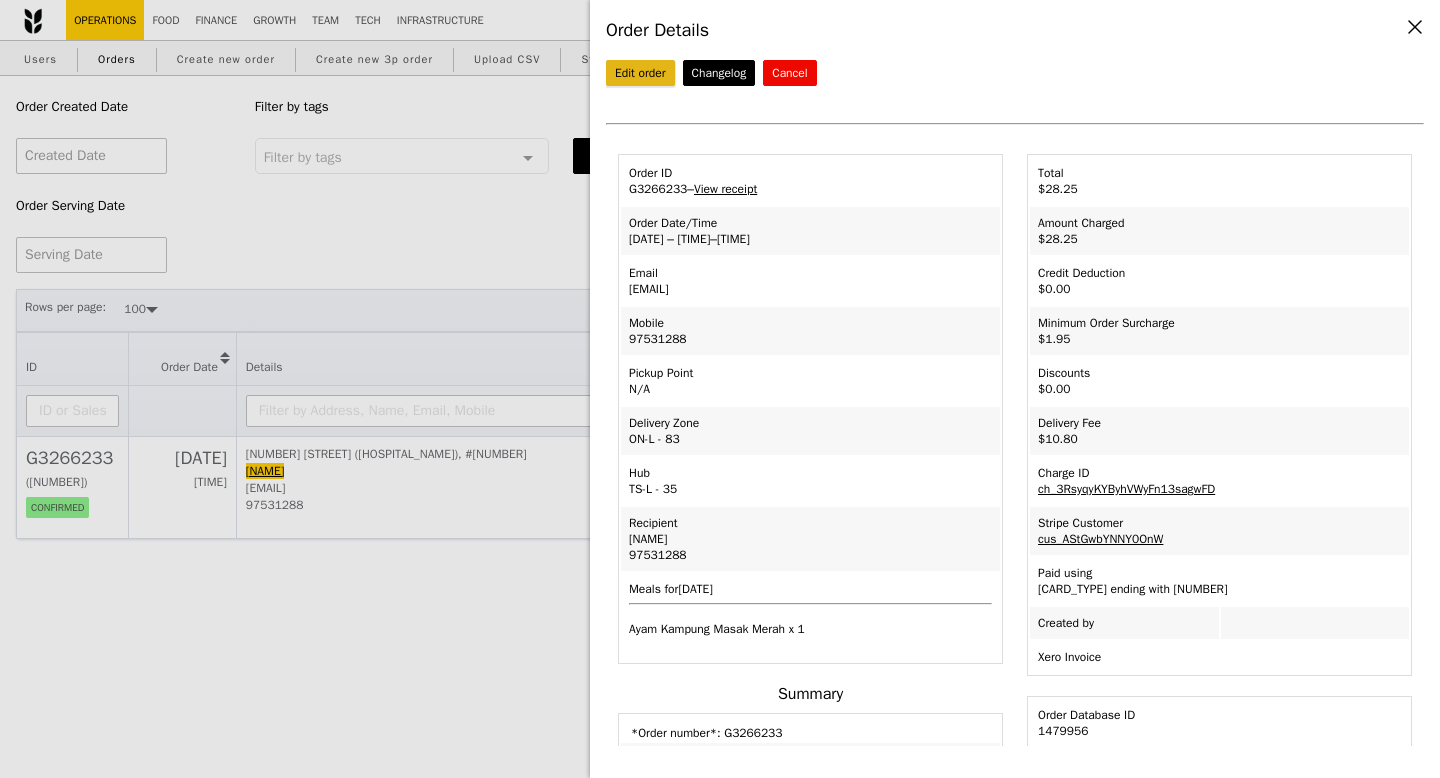 click on "Edit order" at bounding box center (640, 73) 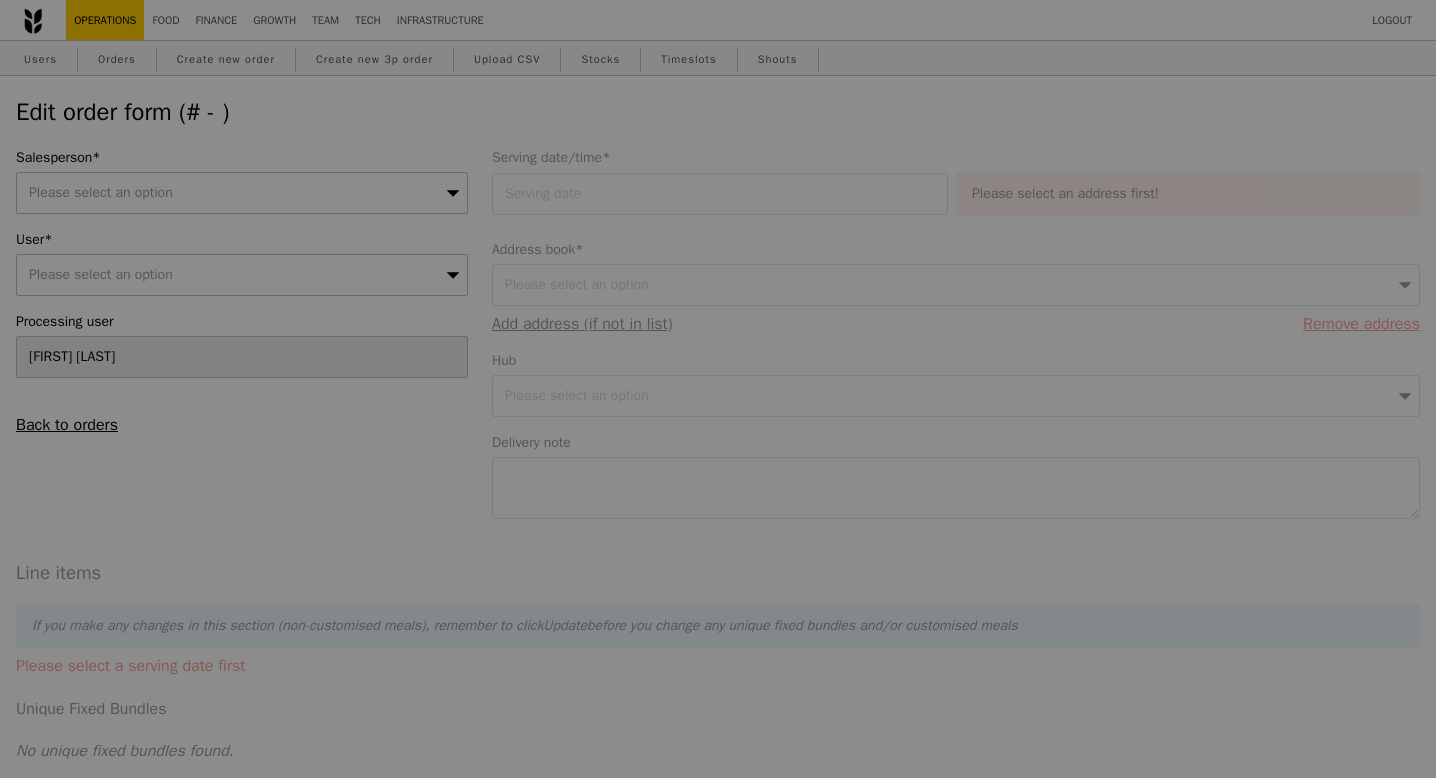 type on "[DATE]" 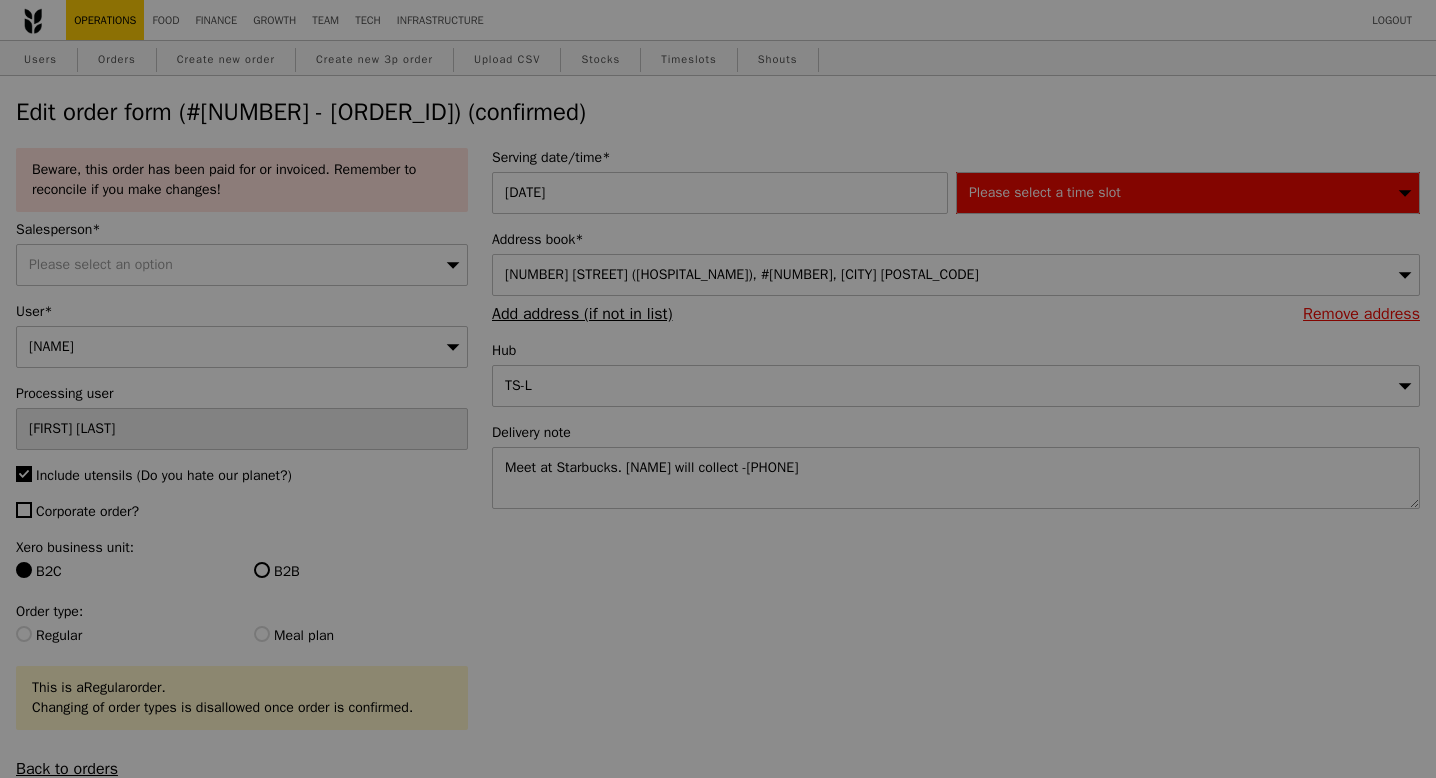 type on "76" 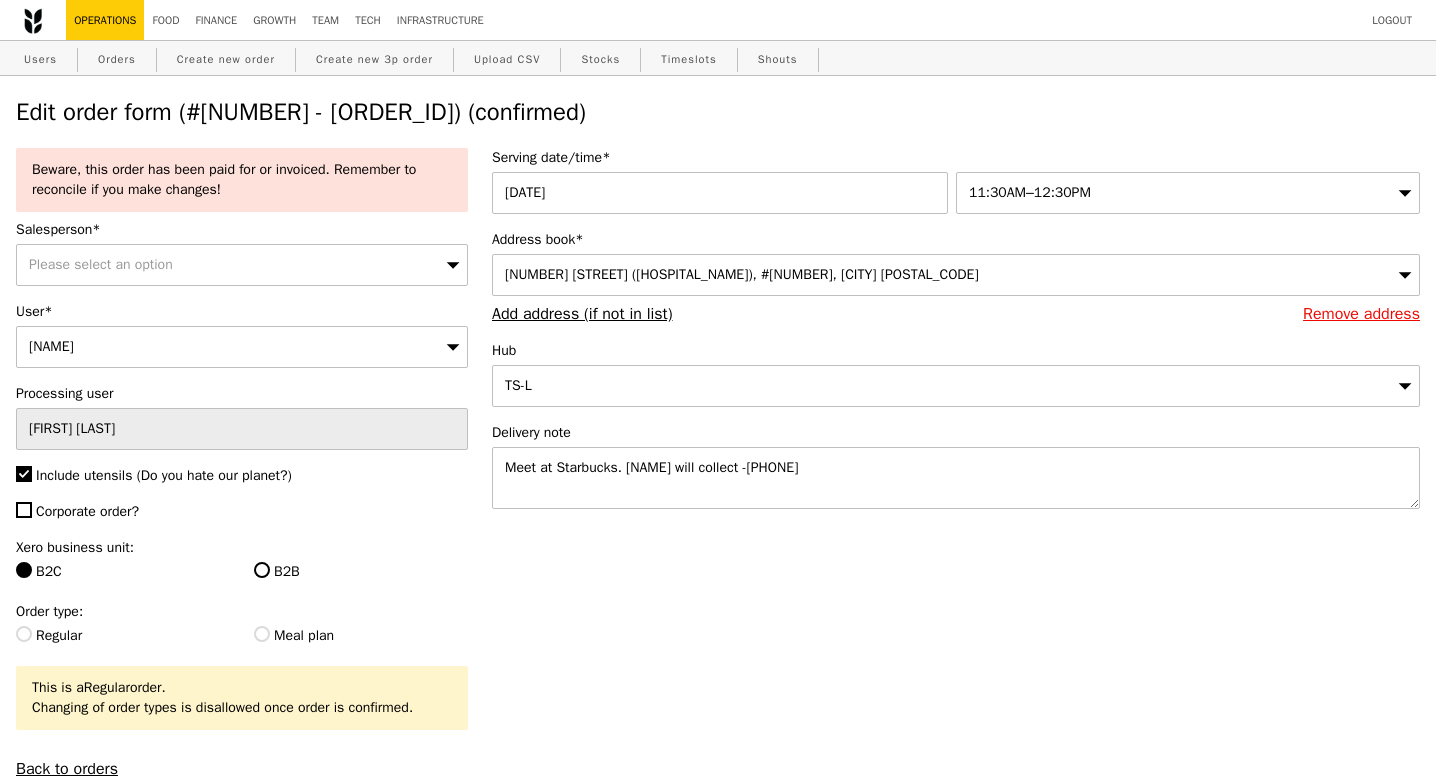 type on "Update" 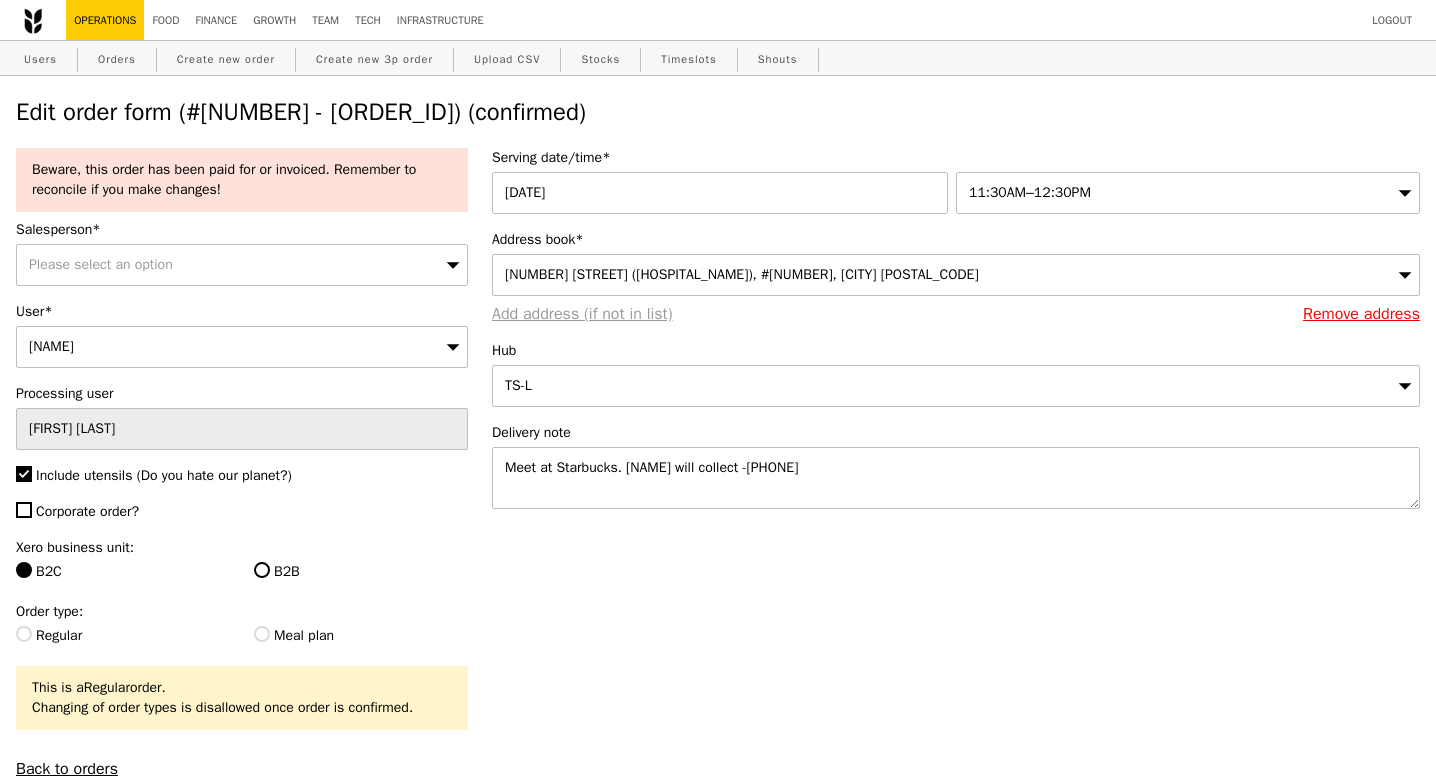 click on "Add address (if not in list)" at bounding box center [582, 314] 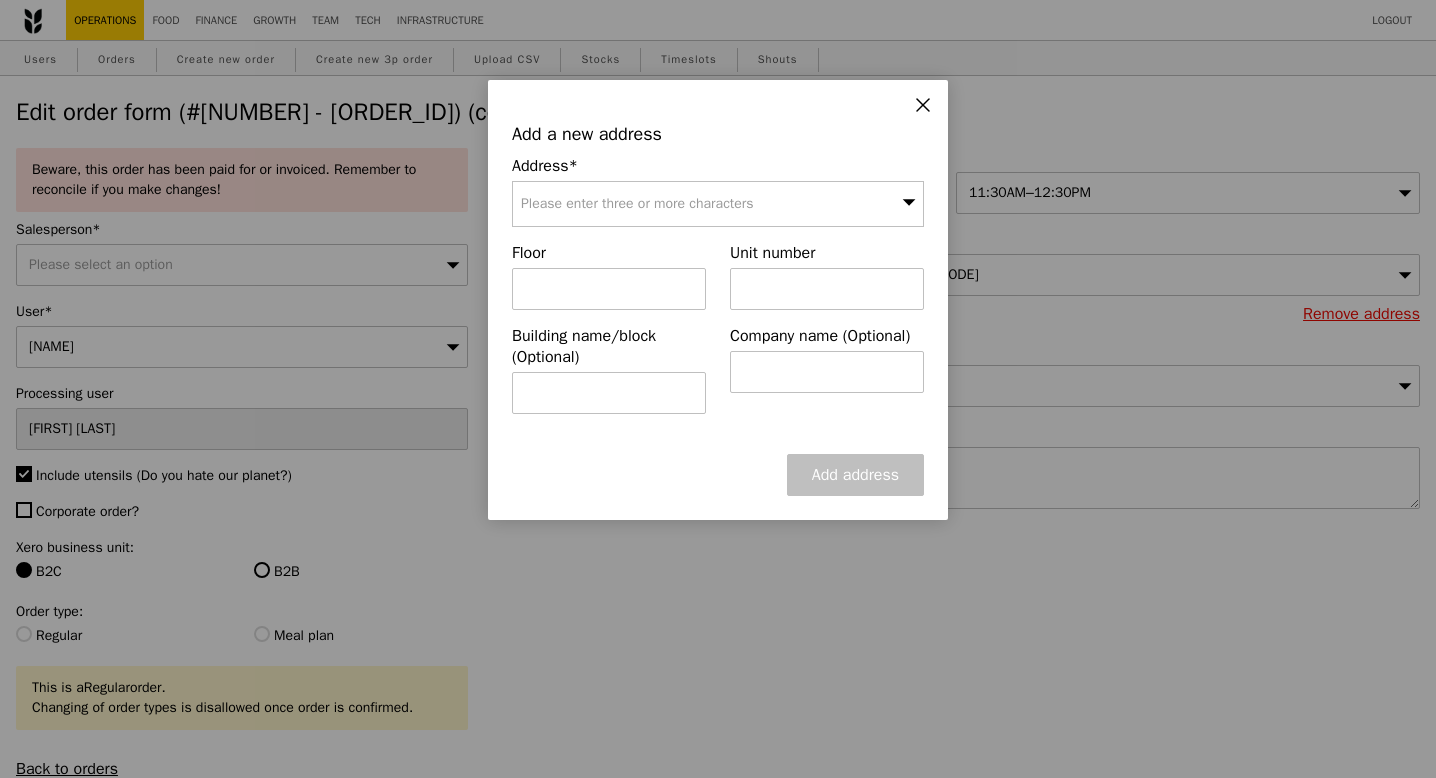 click on "Please enter three or more characters" at bounding box center [718, 204] 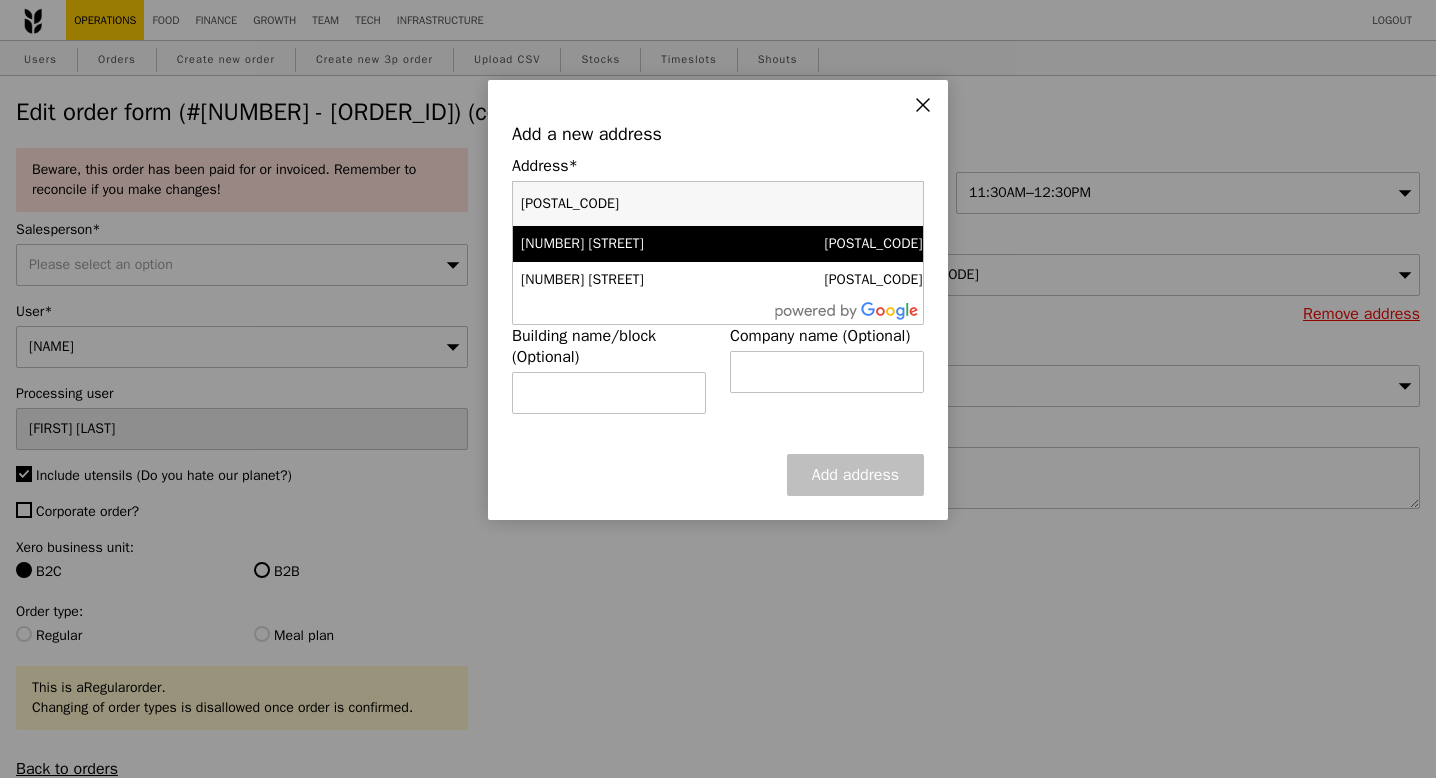 type on "[POSTAL_CODE]" 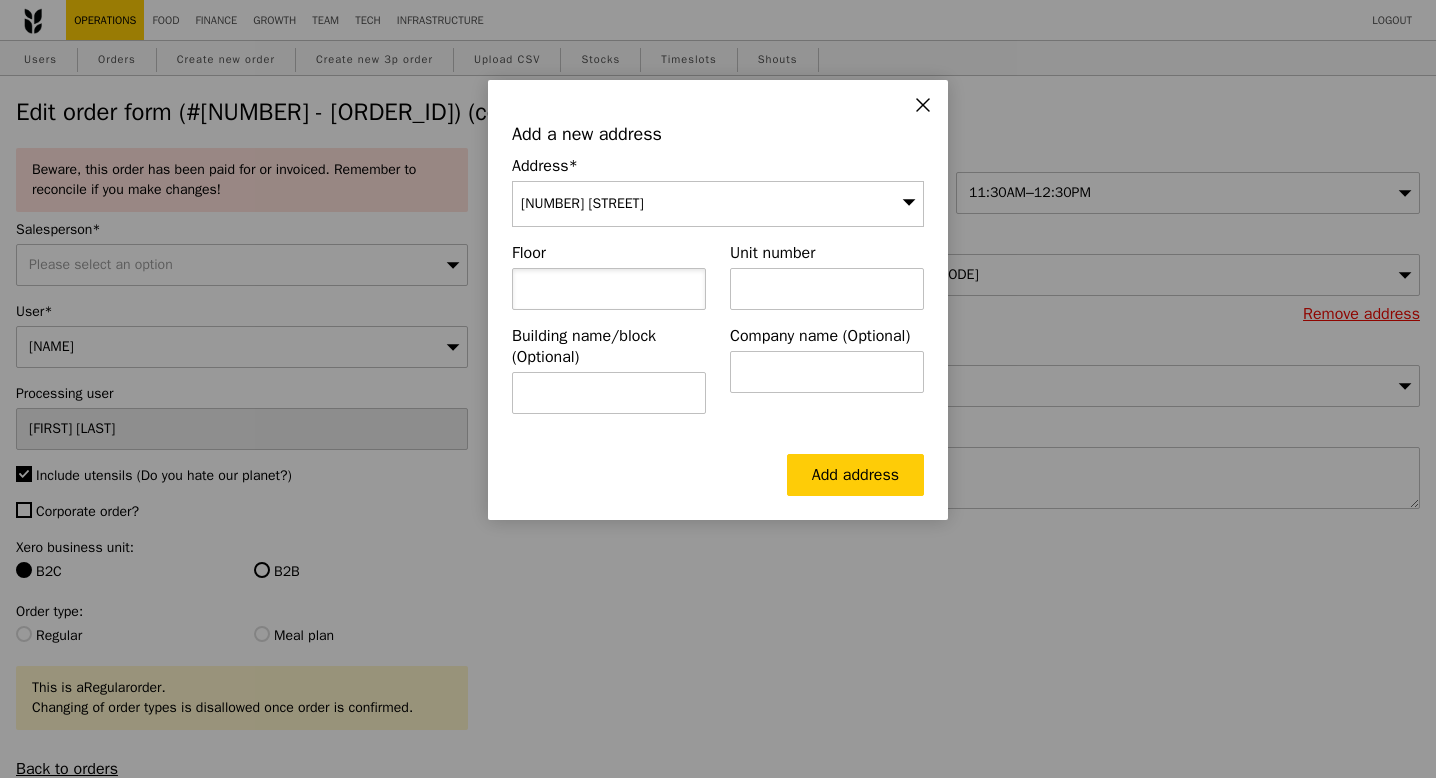 click at bounding box center (609, 289) 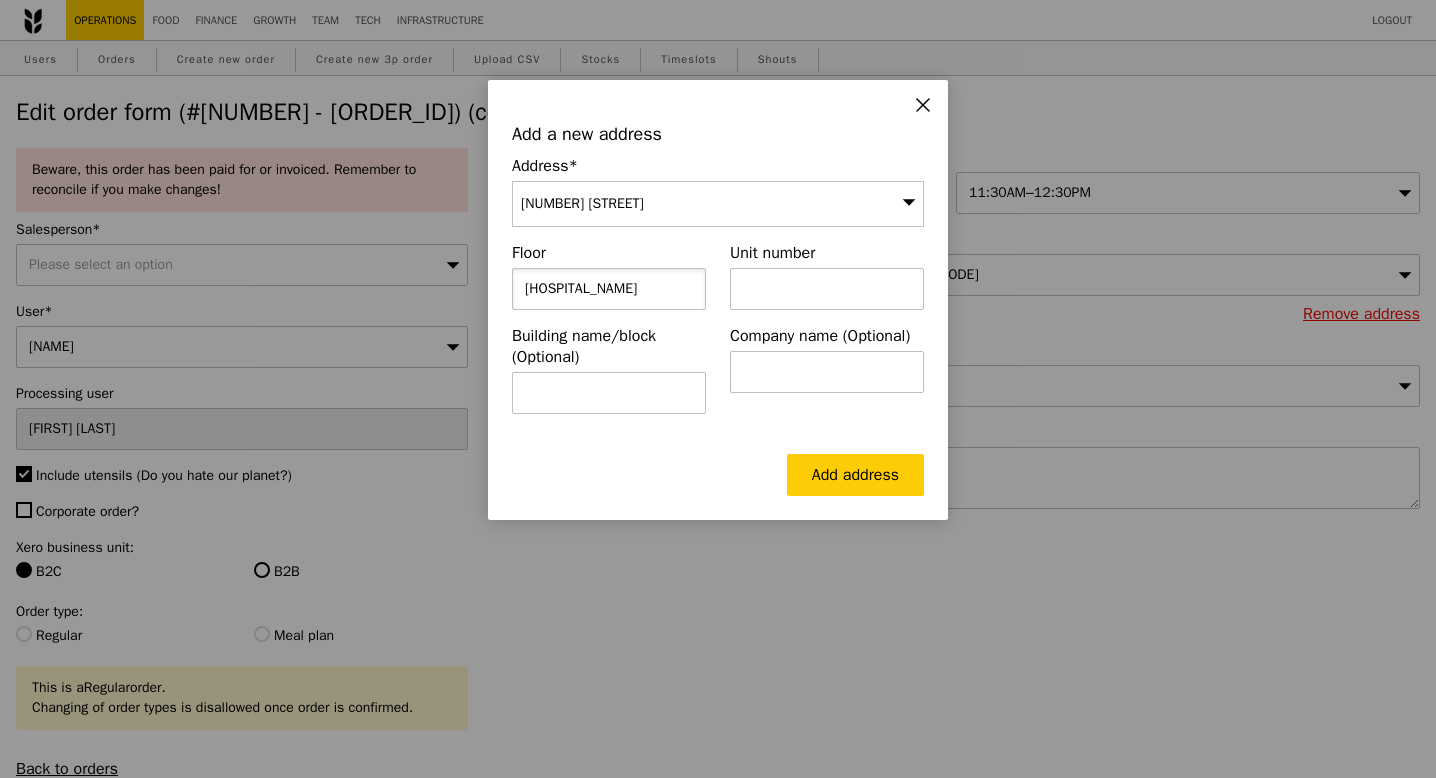 scroll, scrollTop: 0, scrollLeft: 14, axis: horizontal 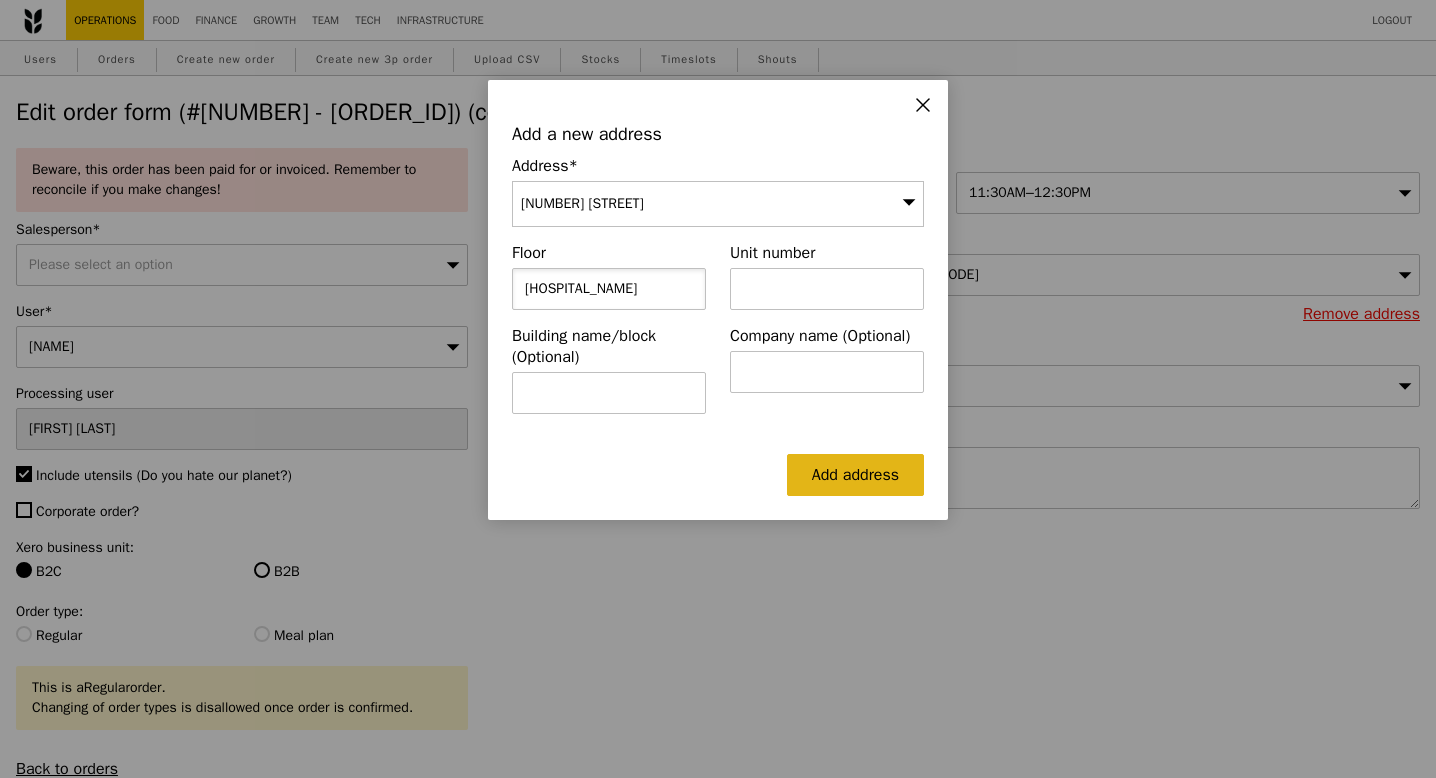type on "[HOSPITAL_NAME]" 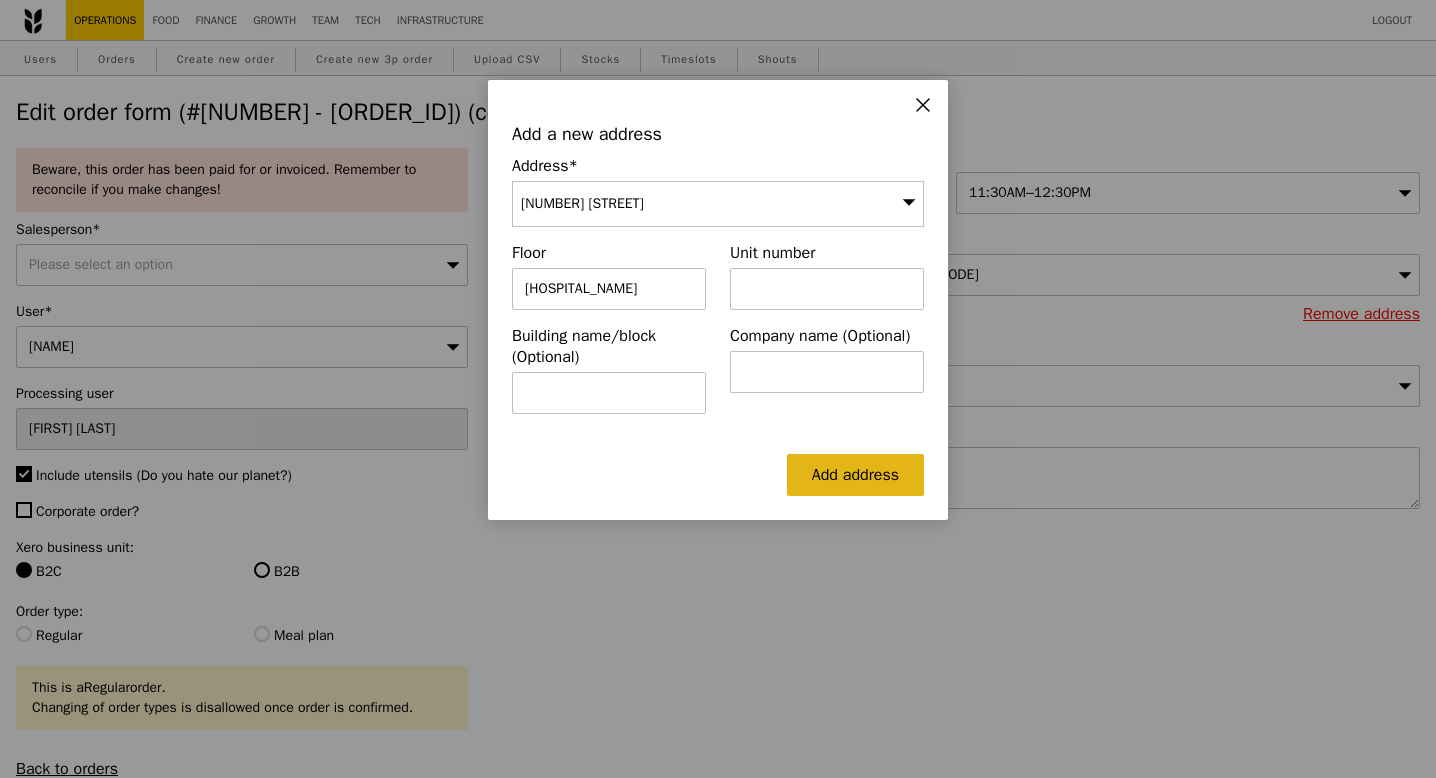click on "Add address" at bounding box center [855, 475] 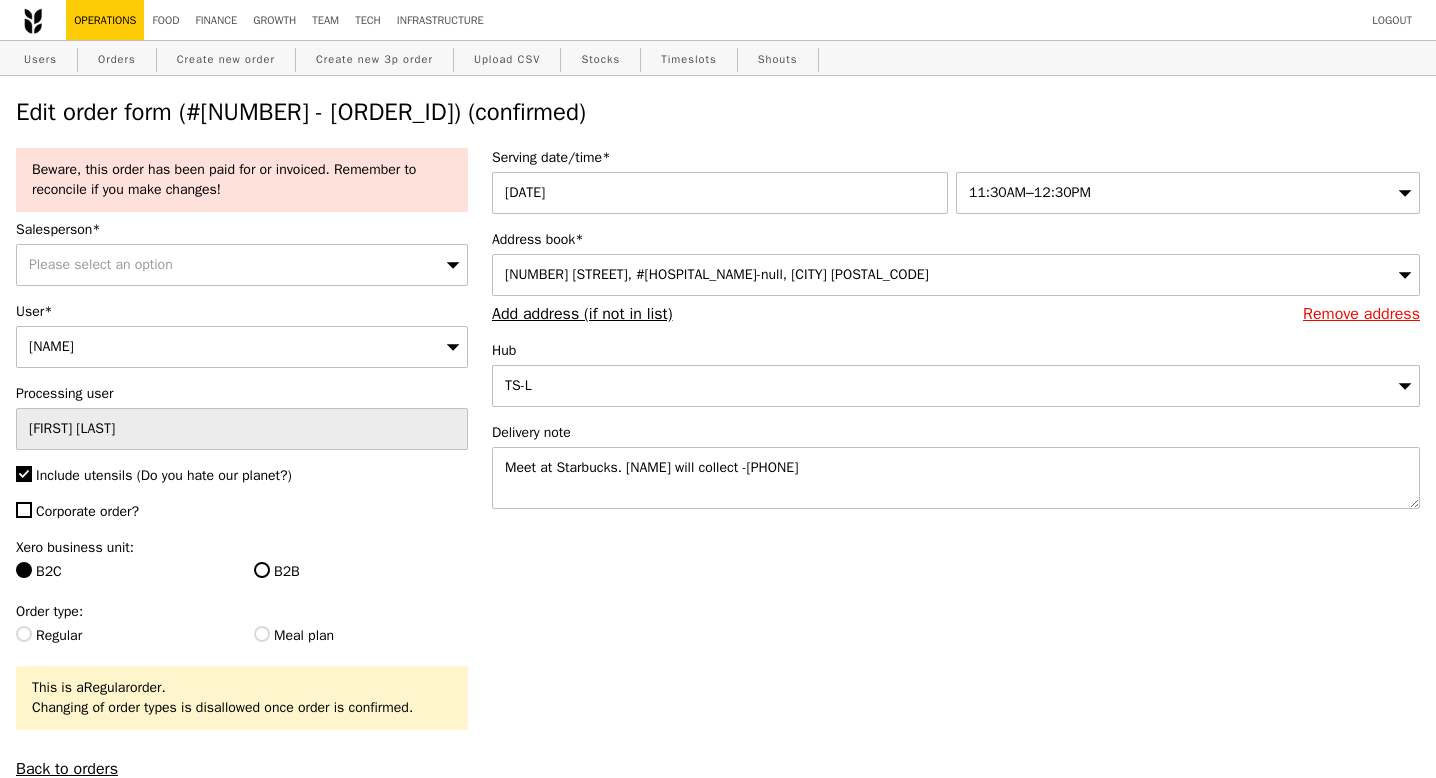 type on "Update" 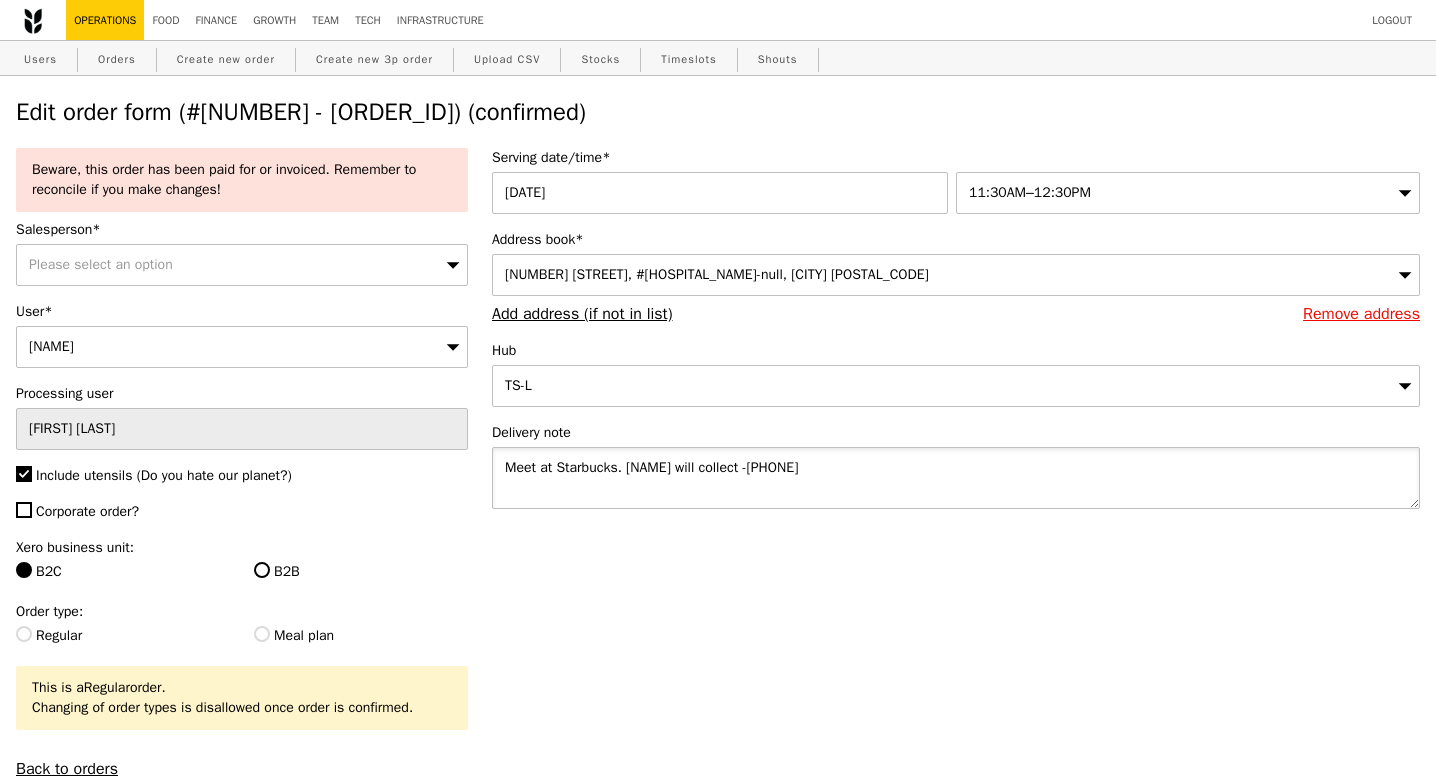 click on "Meet at Starbucks. [NAME] will collect -[PHONE]" at bounding box center [956, 478] 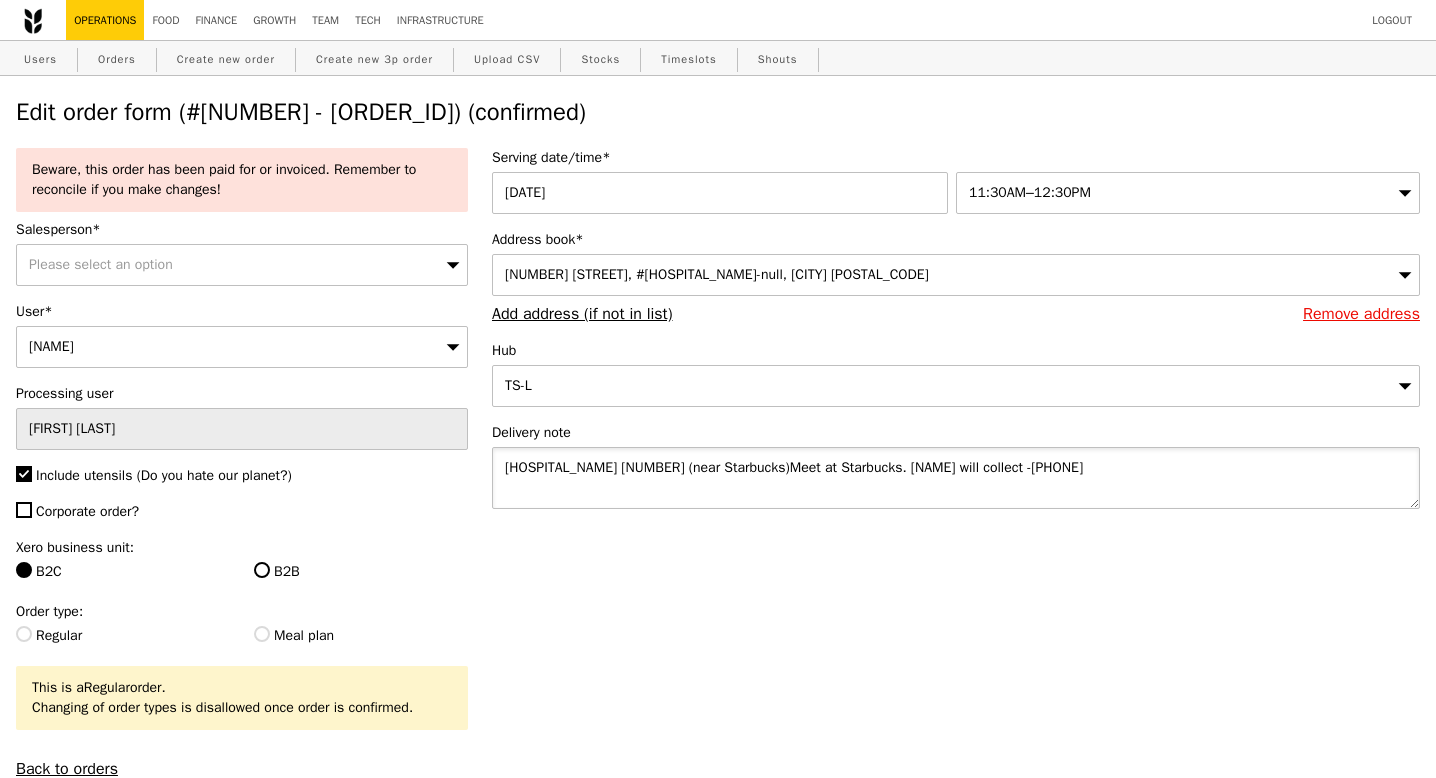 click on "[HOSPITAL_NAME] [NUMBER] (near Starbucks)Meet at Starbucks. [NAME] will collect -[PHONE]" at bounding box center (956, 478) 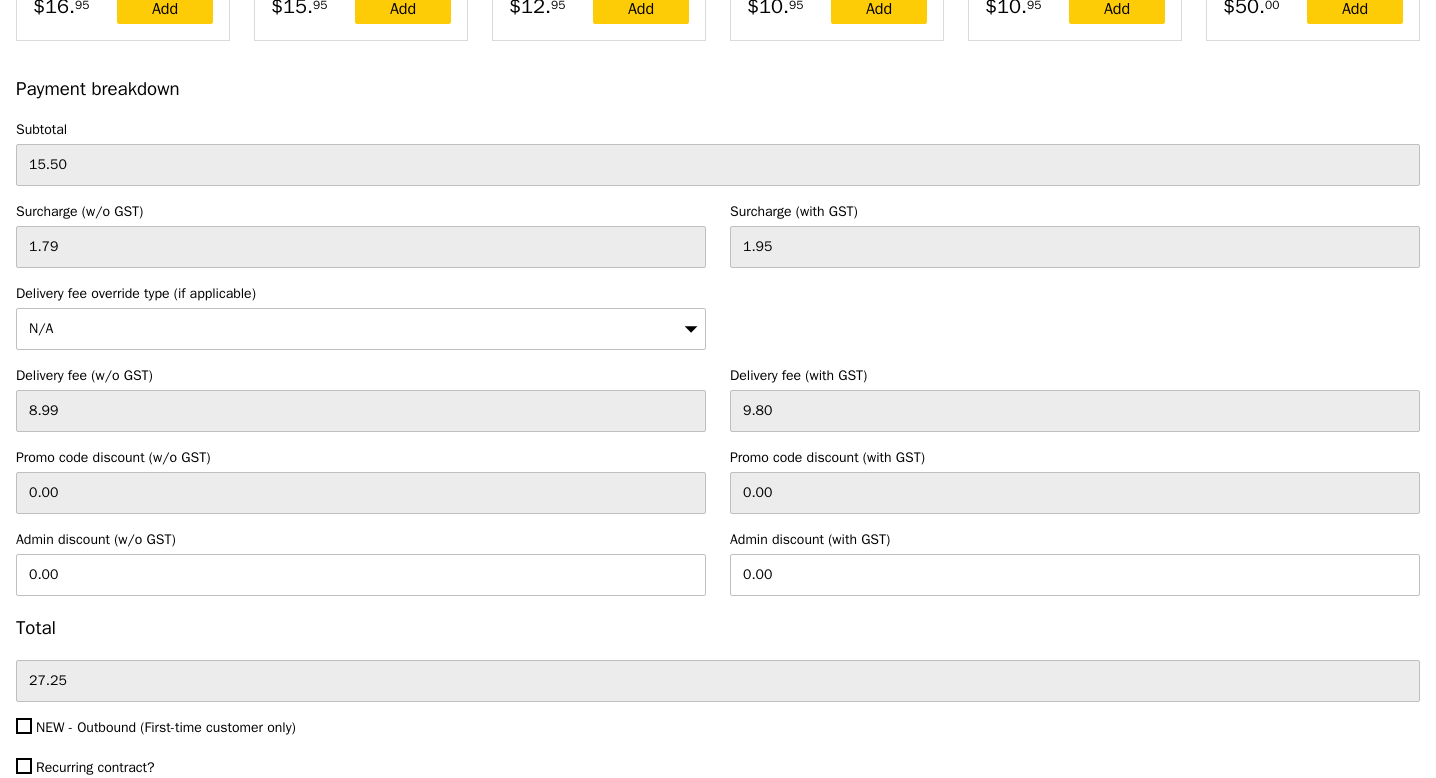 scroll, scrollTop: 5489, scrollLeft: 0, axis: vertical 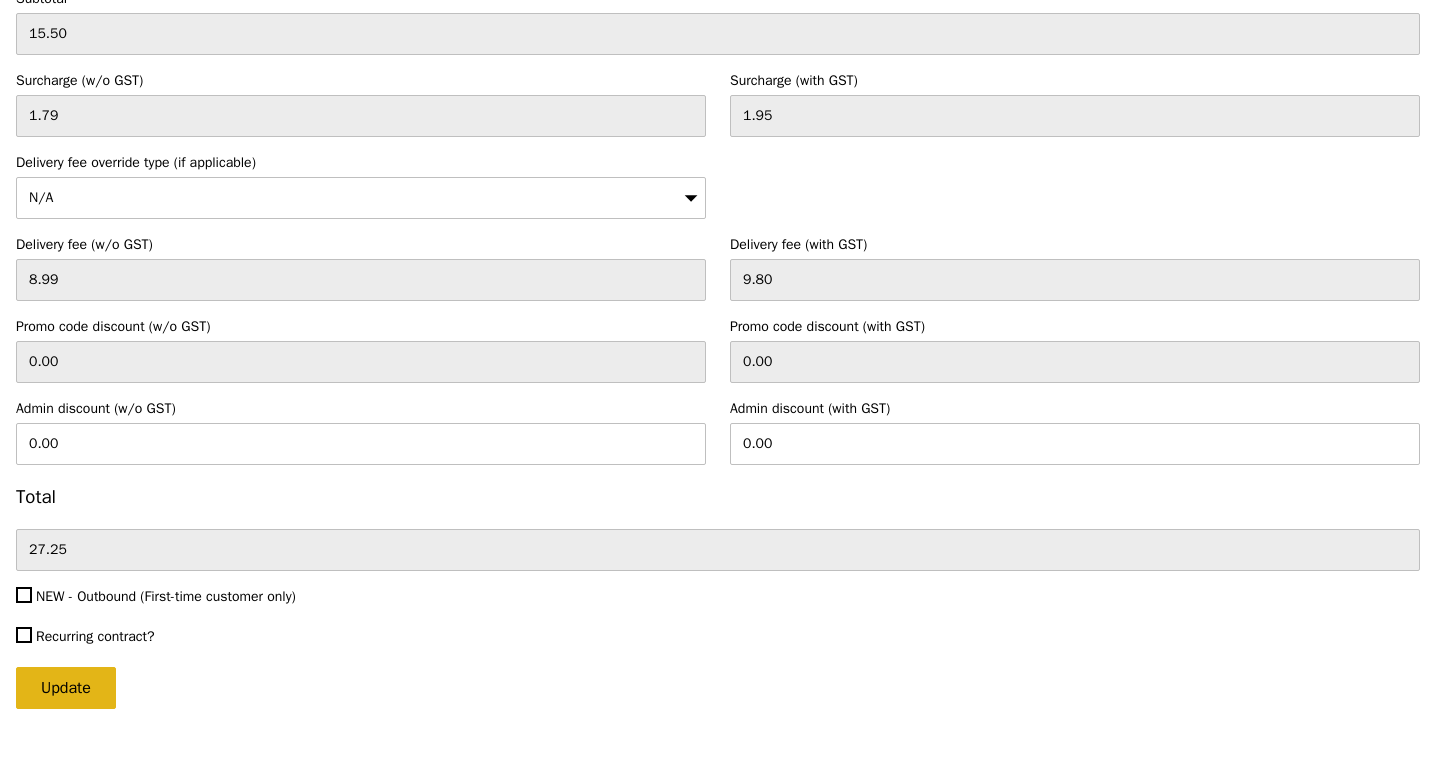 type on "[HOSPITAL_NAME] [NUMBER] (near Starbucks) Meet at Starbucks. [NAME] will collect -[PHONE]" 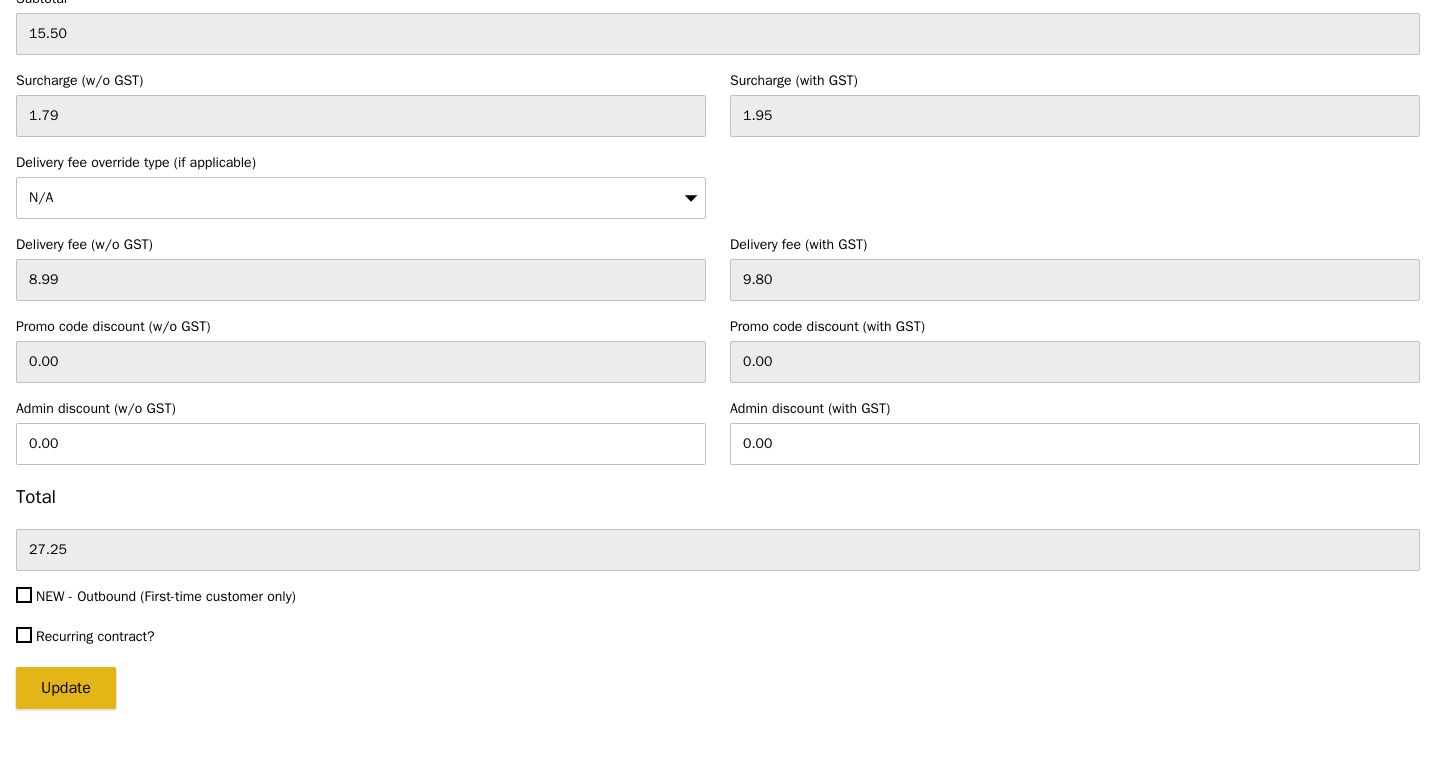click on "Update" at bounding box center [66, 688] 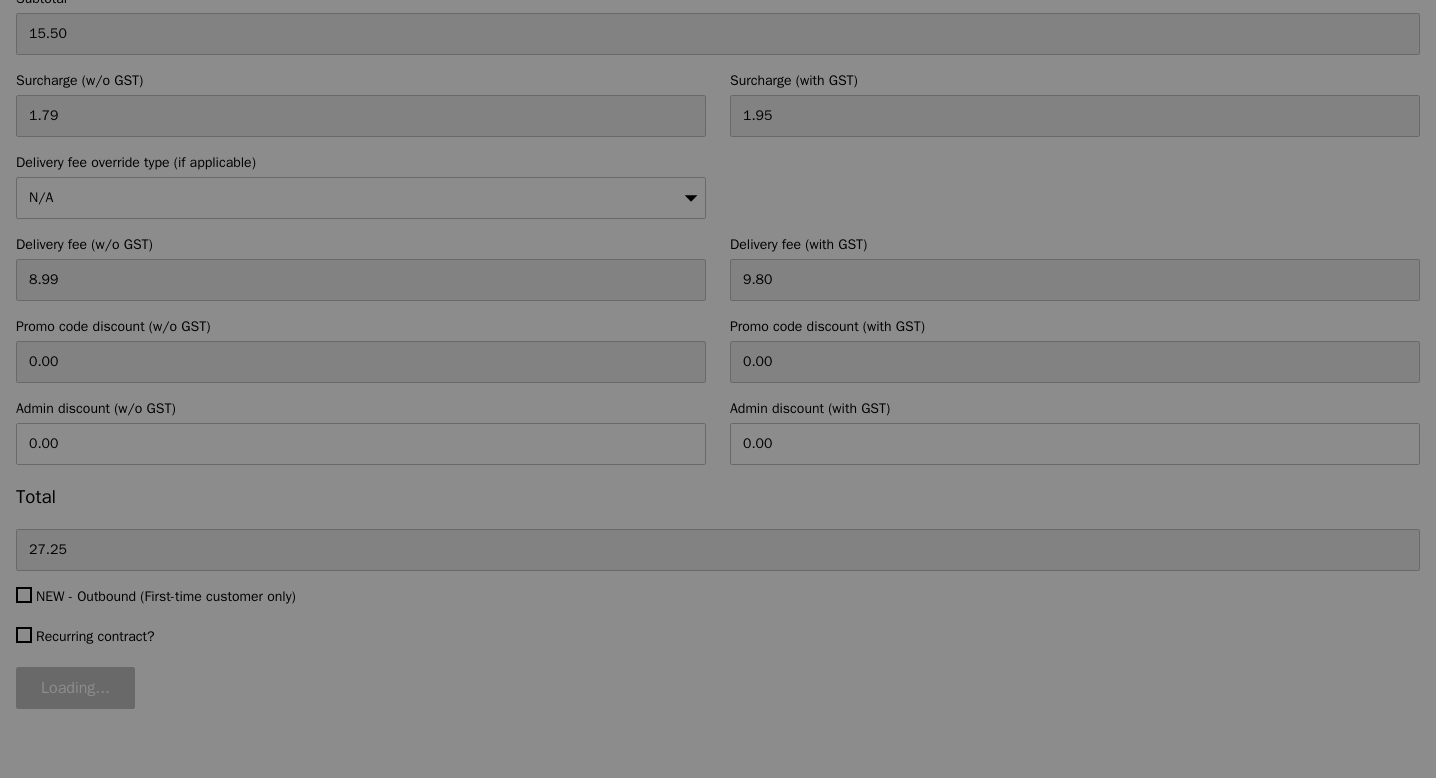 type on "Loading..." 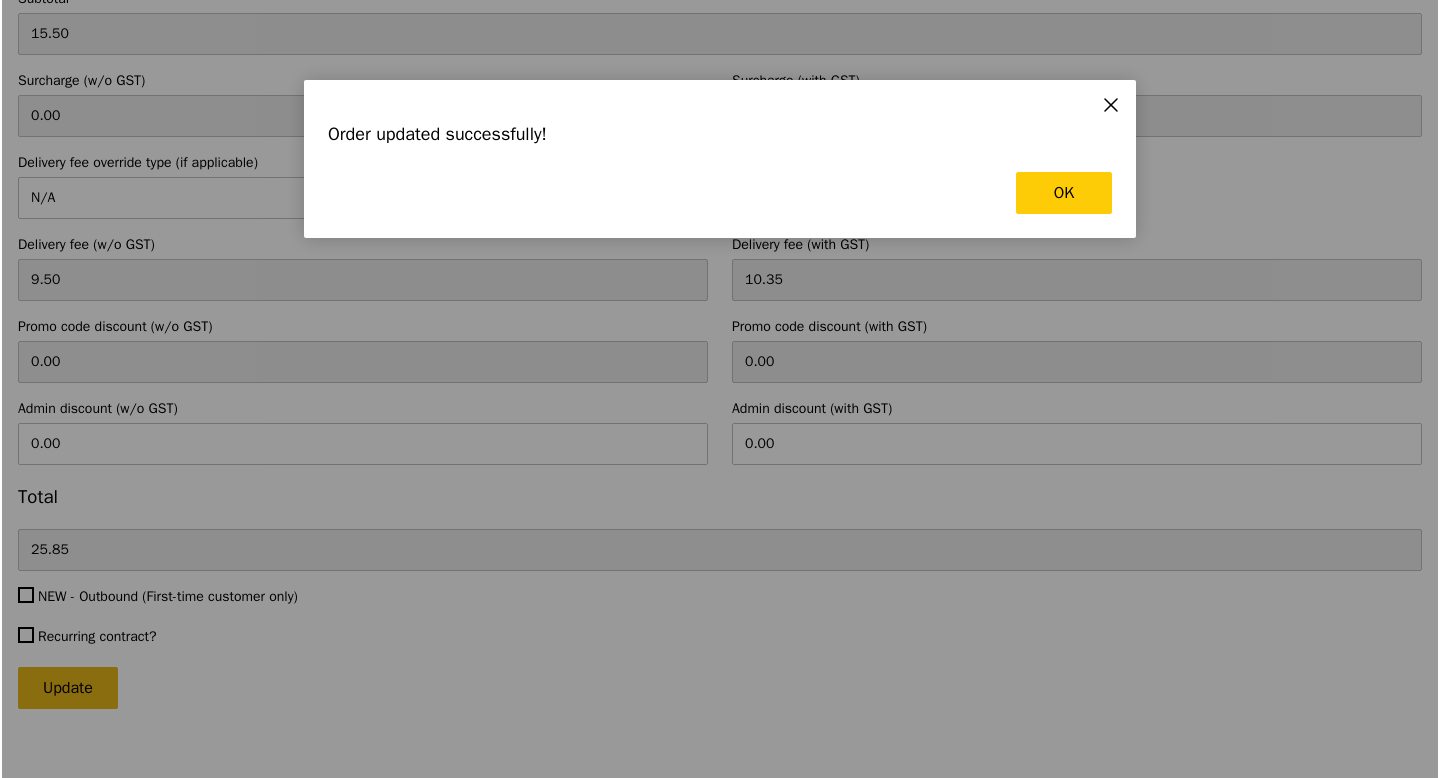 scroll, scrollTop: 0, scrollLeft: 0, axis: both 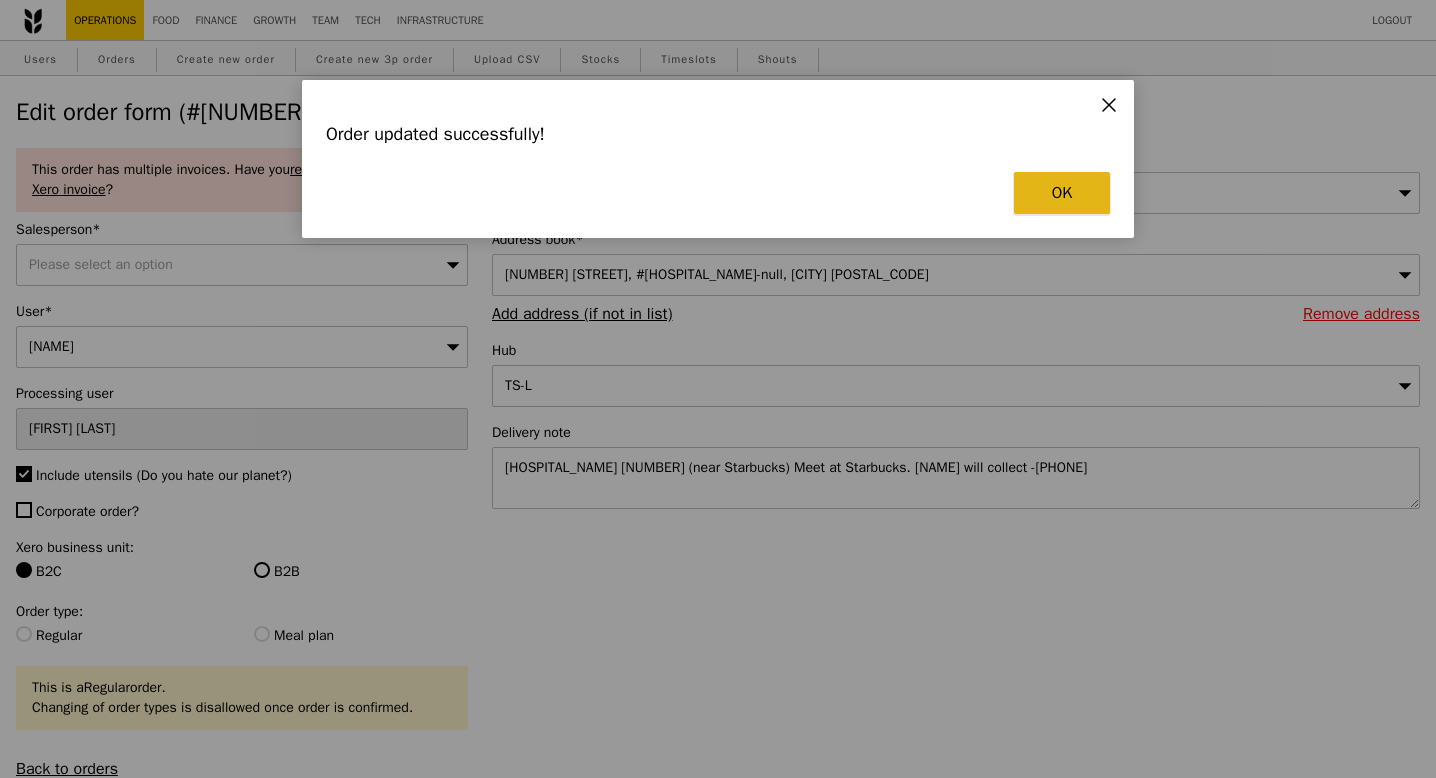 click on "OK" at bounding box center [1062, 193] 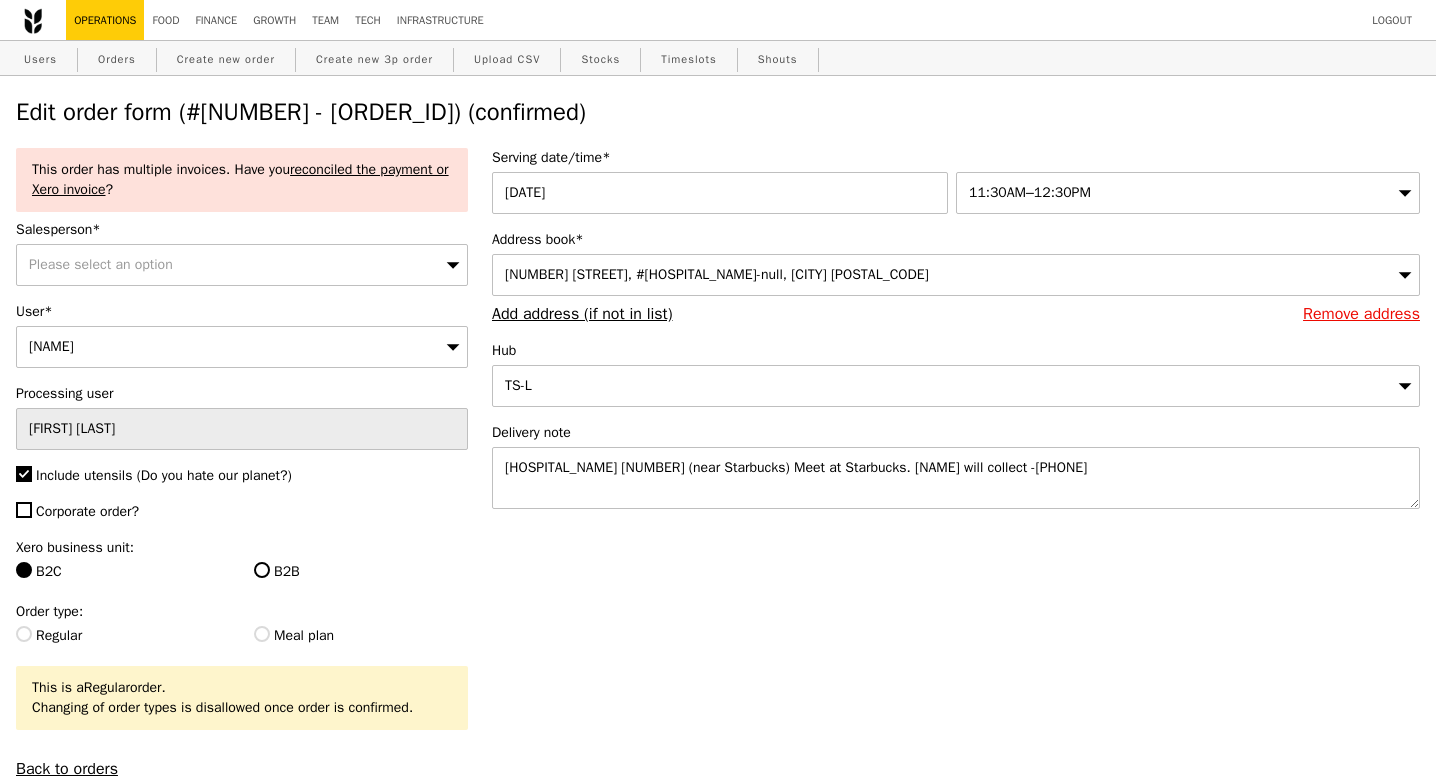select on "100" 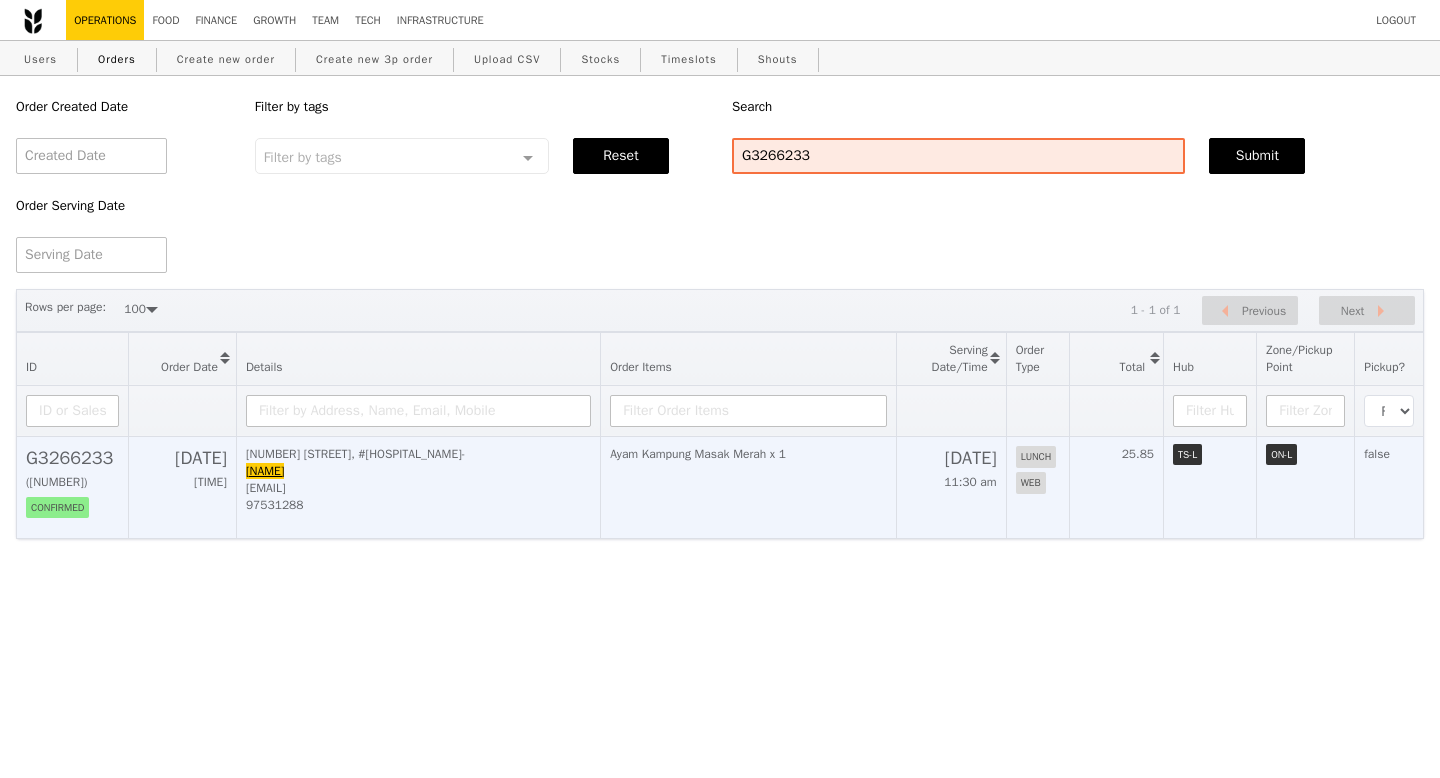 drag, startPoint x: 245, startPoint y: 438, endPoint x: 561, endPoint y: 443, distance: 316.03955 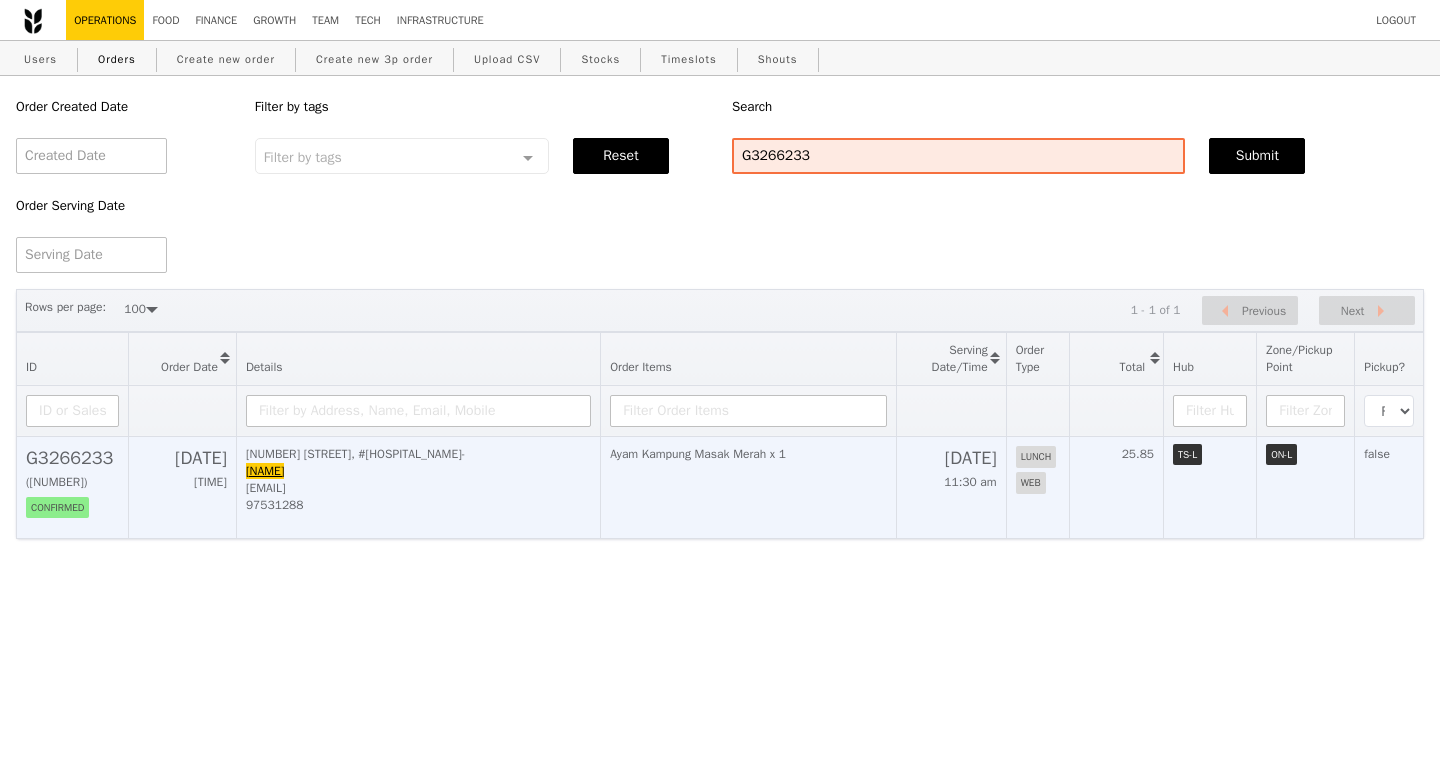 click on "[NUMBER] [STREET], #[HOSPITAL_NAME]-" at bounding box center [418, 454] 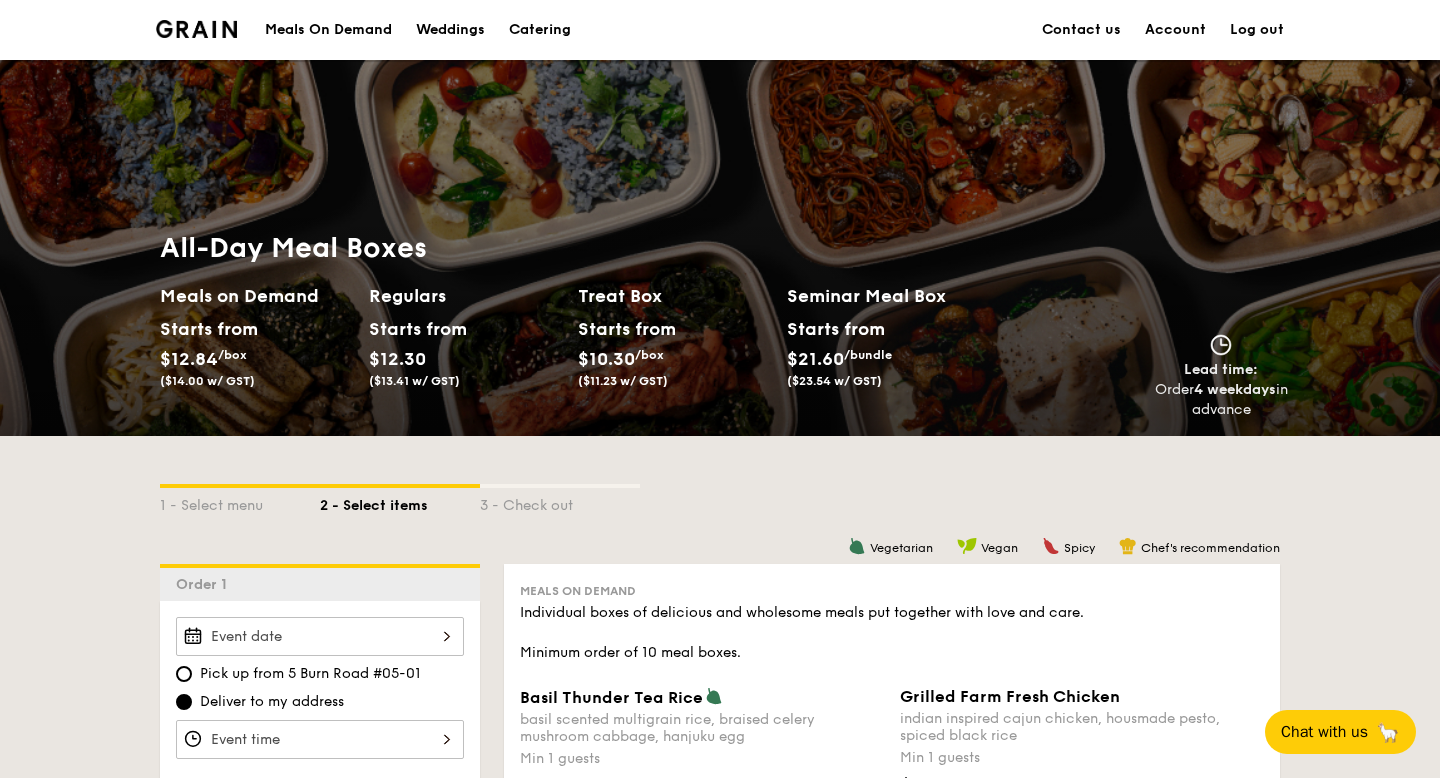 scroll, scrollTop: 289, scrollLeft: 0, axis: vertical 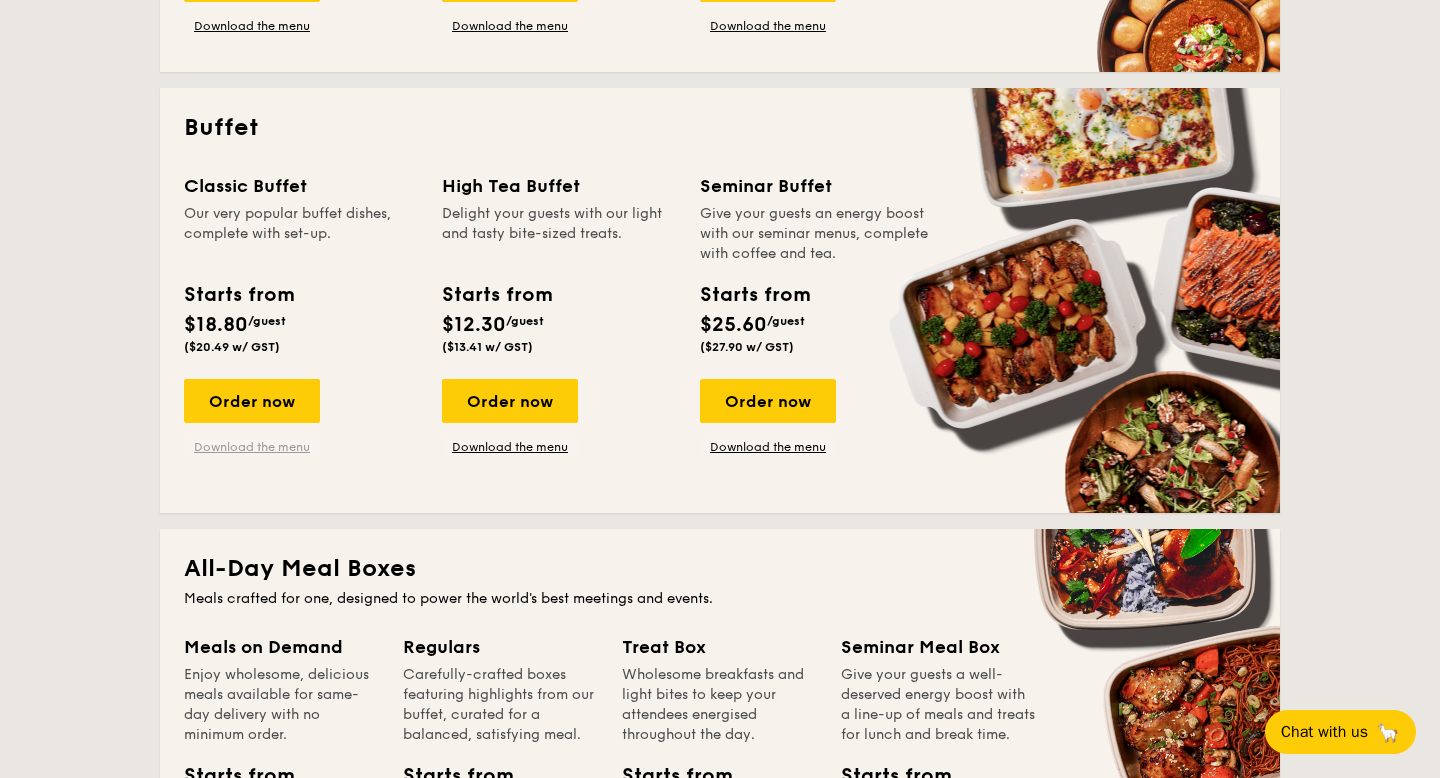 click on "Download the menu" at bounding box center (252, 447) 